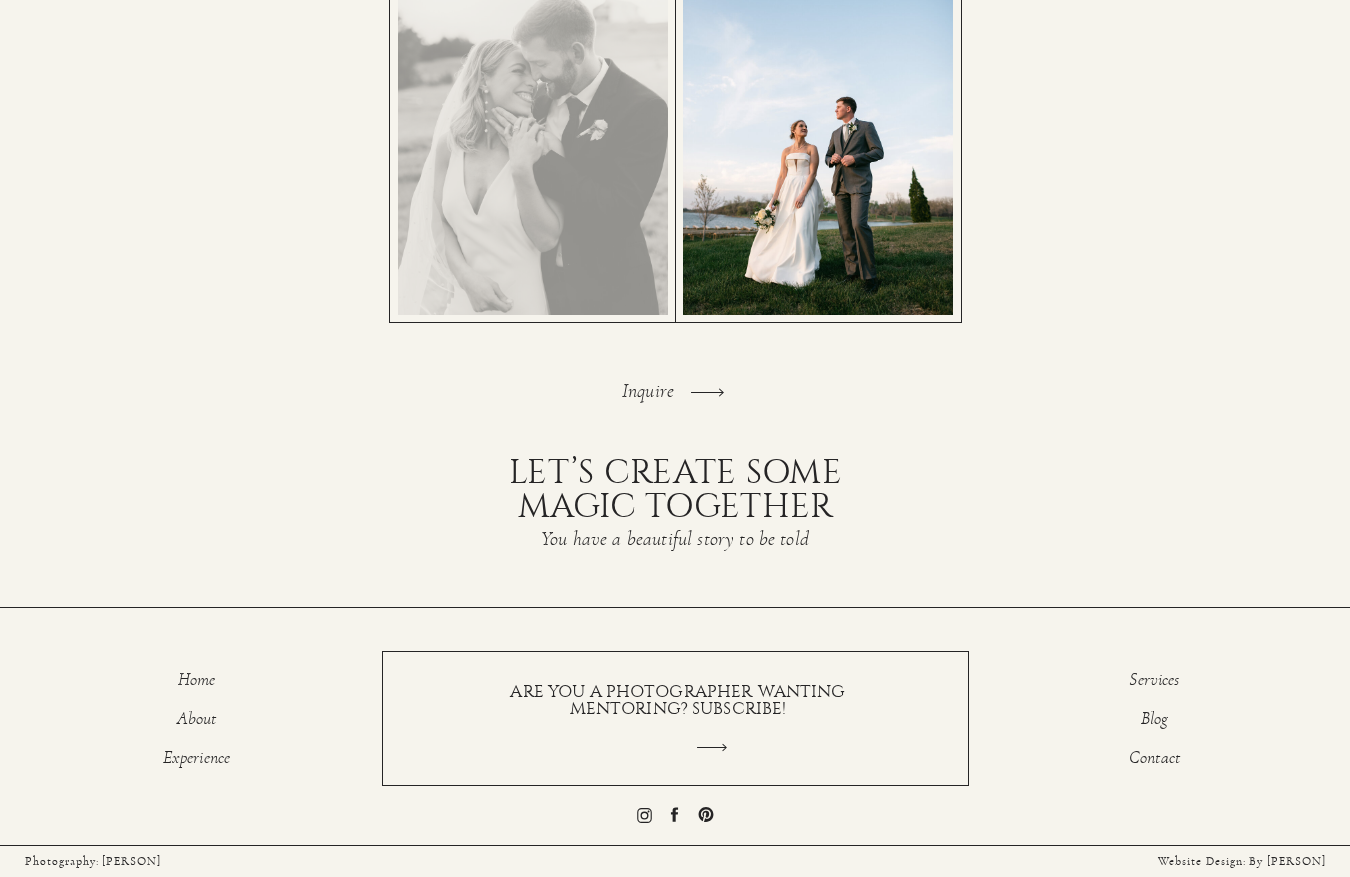 scroll, scrollTop: 4132, scrollLeft: 0, axis: vertical 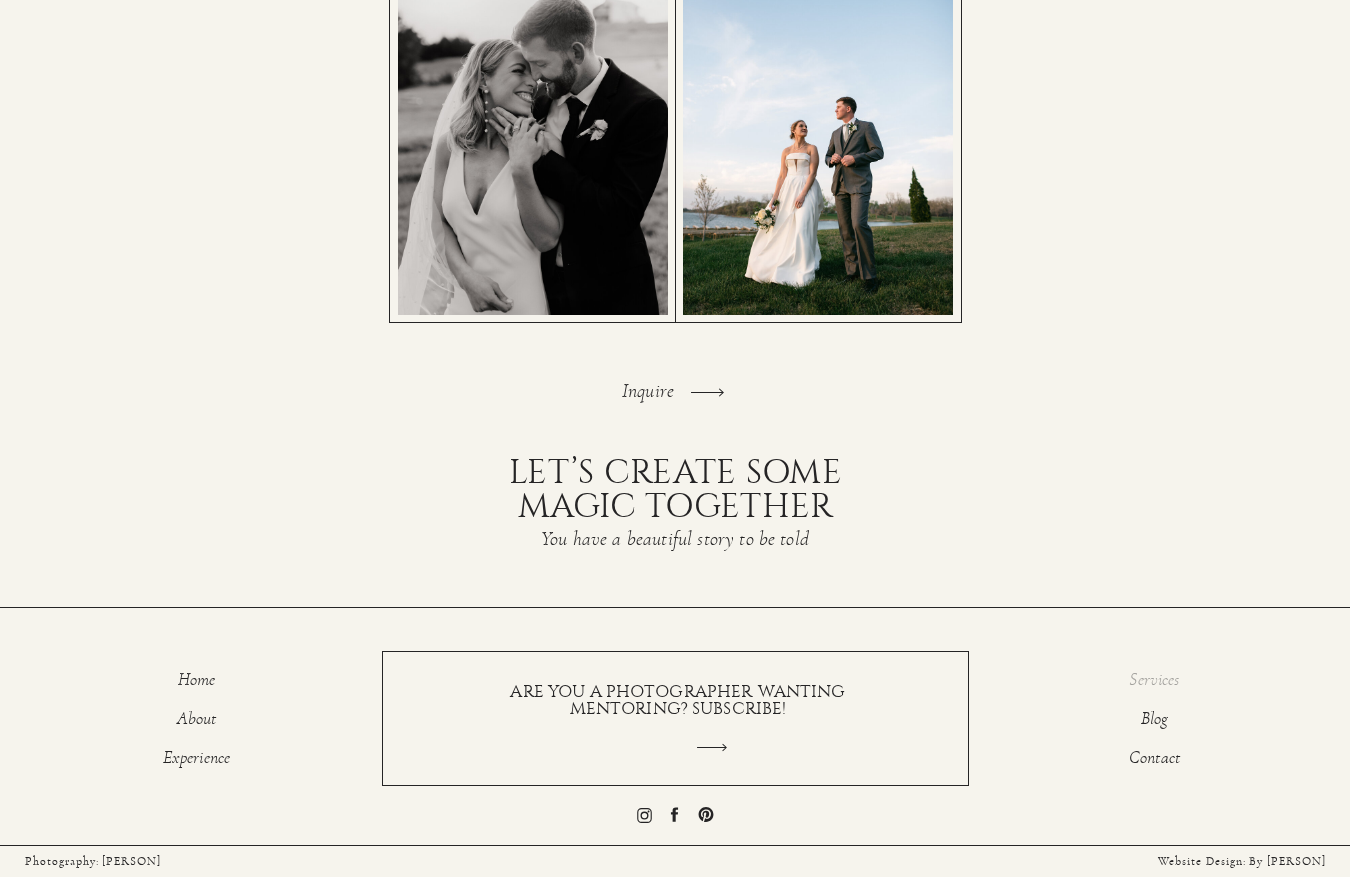 click on "Services" at bounding box center [1154, 683] 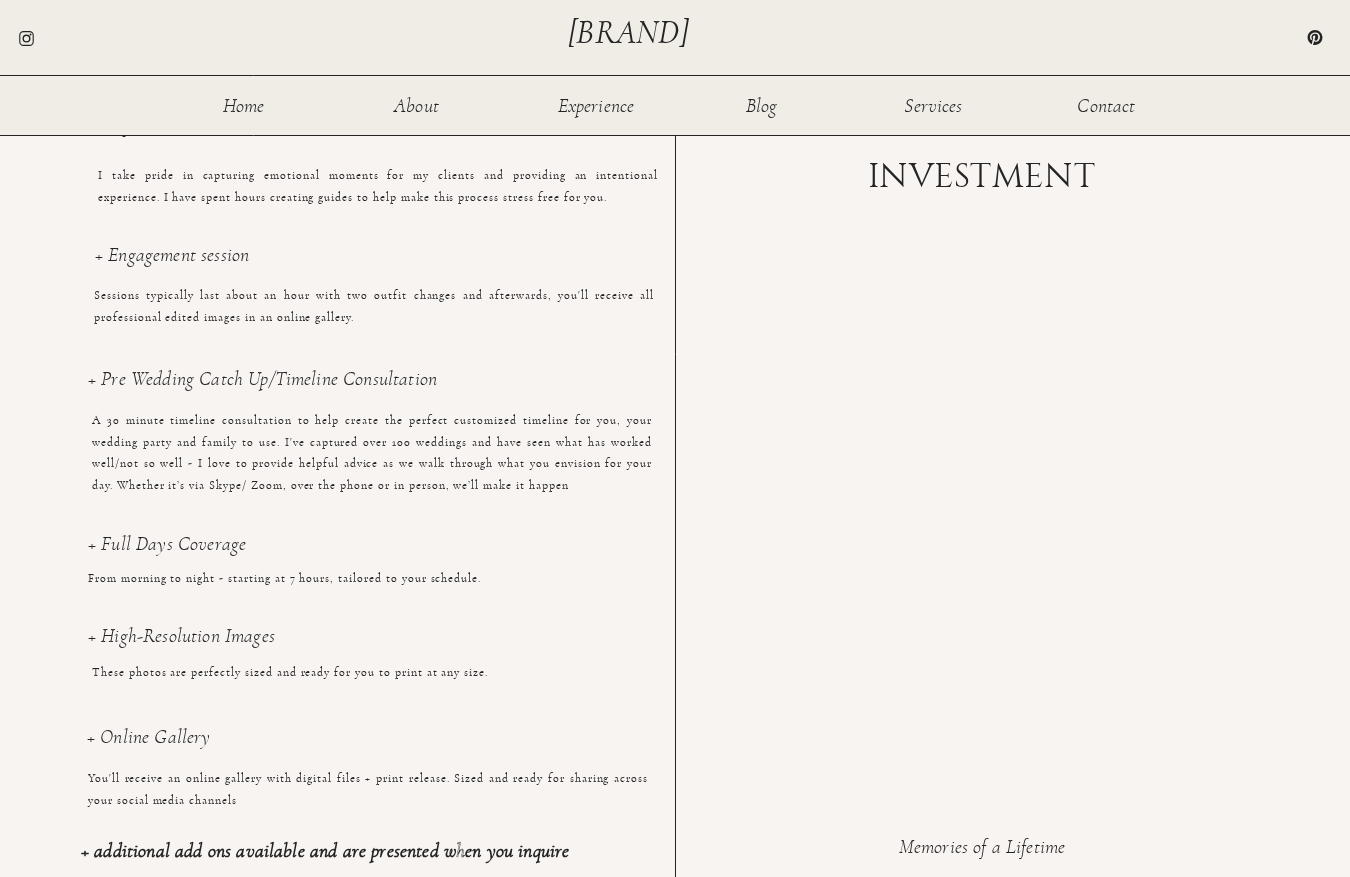 scroll, scrollTop: 1301, scrollLeft: 0, axis: vertical 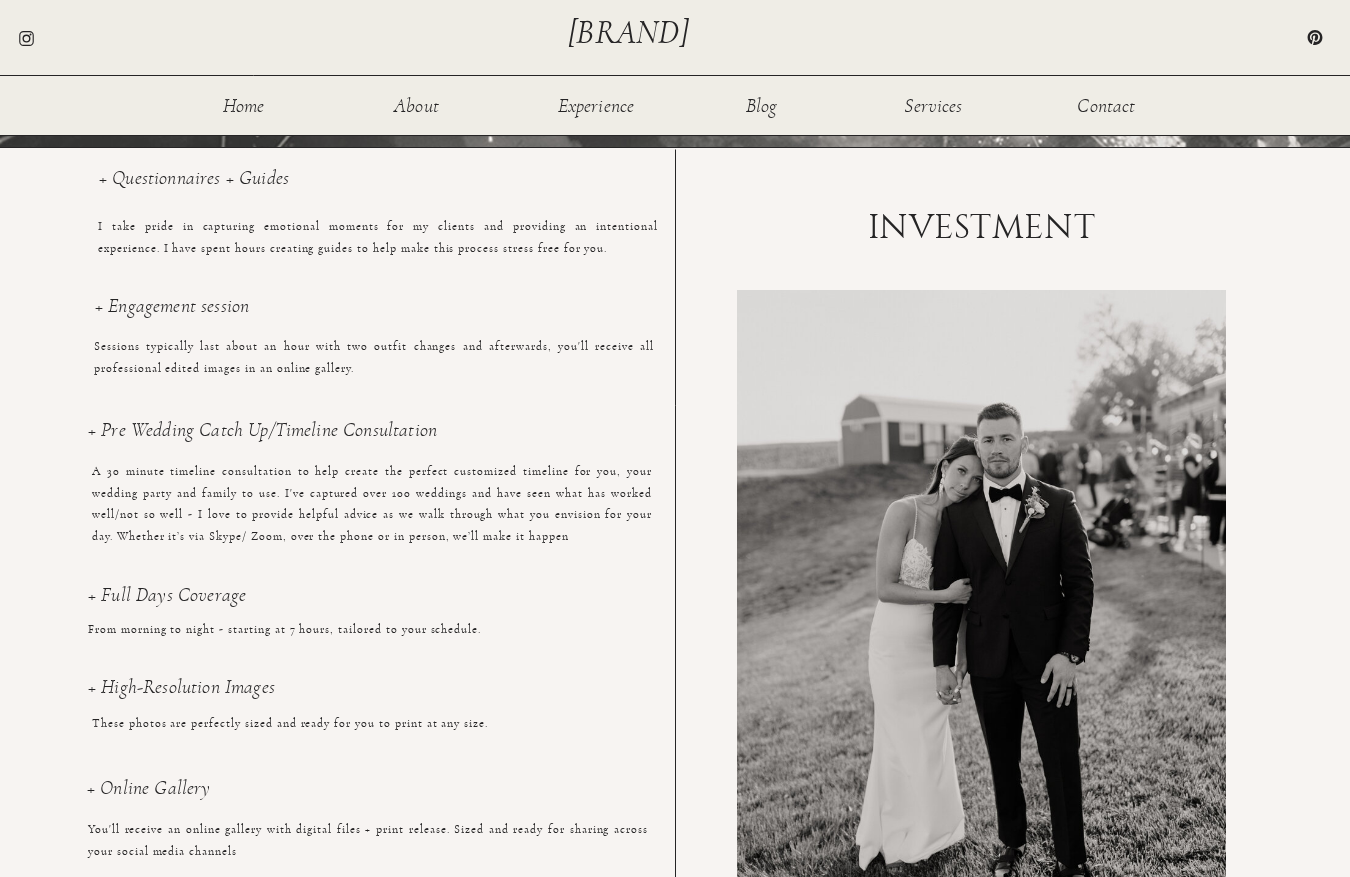 click on "I take pride in capturing emotional moments for my clients and providing an intentional experience. I have spent hours creating guides to help make this process stress free for you." at bounding box center (378, 247) 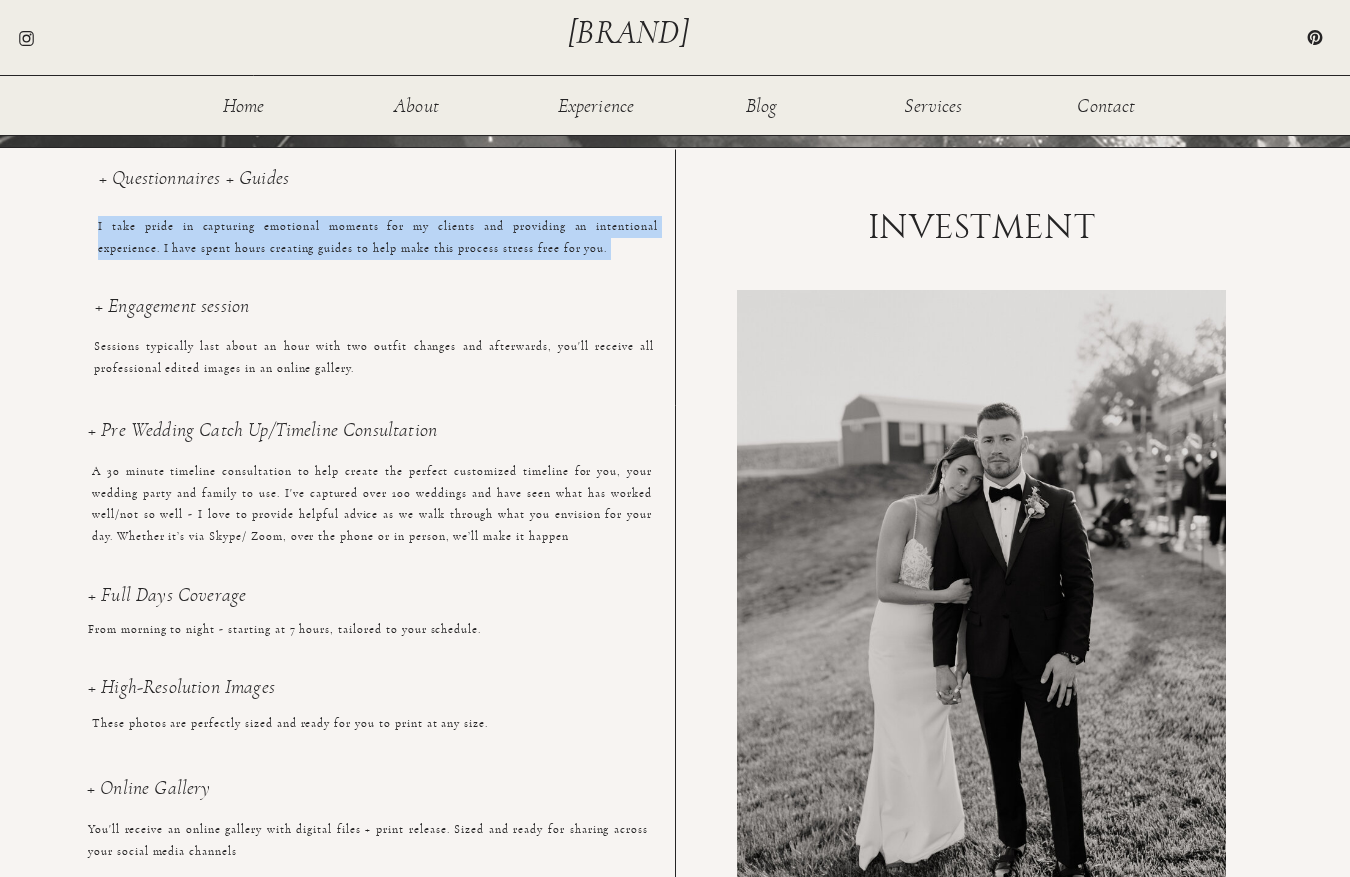 click on "I take pride in capturing emotional moments for my clients and providing an intentional experience. I have spent hours creating guides to help make this process stress free for you." at bounding box center [378, 247] 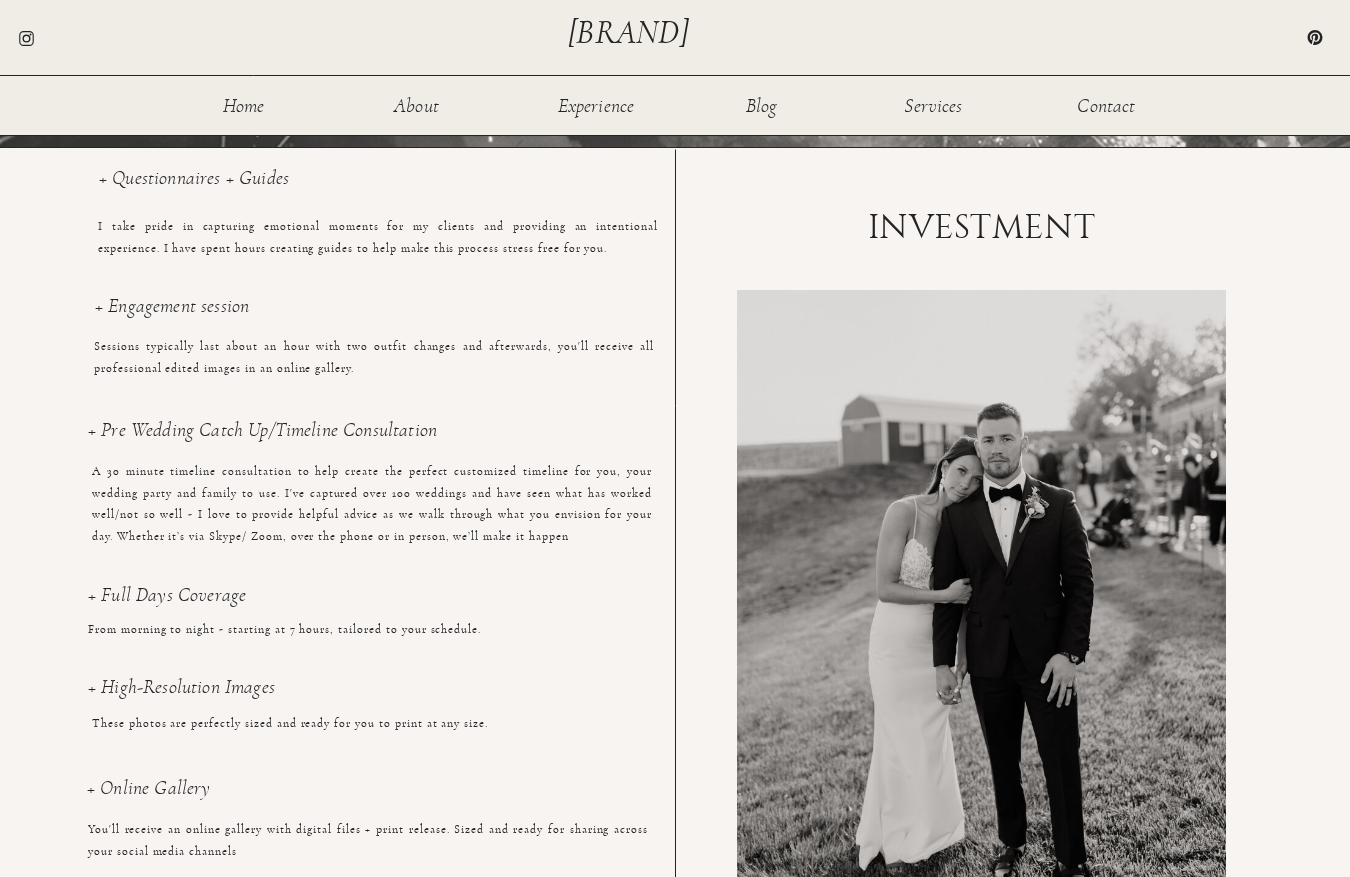 click on "I take pride in capturing emotional moments for my clients and providing an intentional experience. I have spent hours creating guides to help make this process stress free for you." at bounding box center (378, 247) 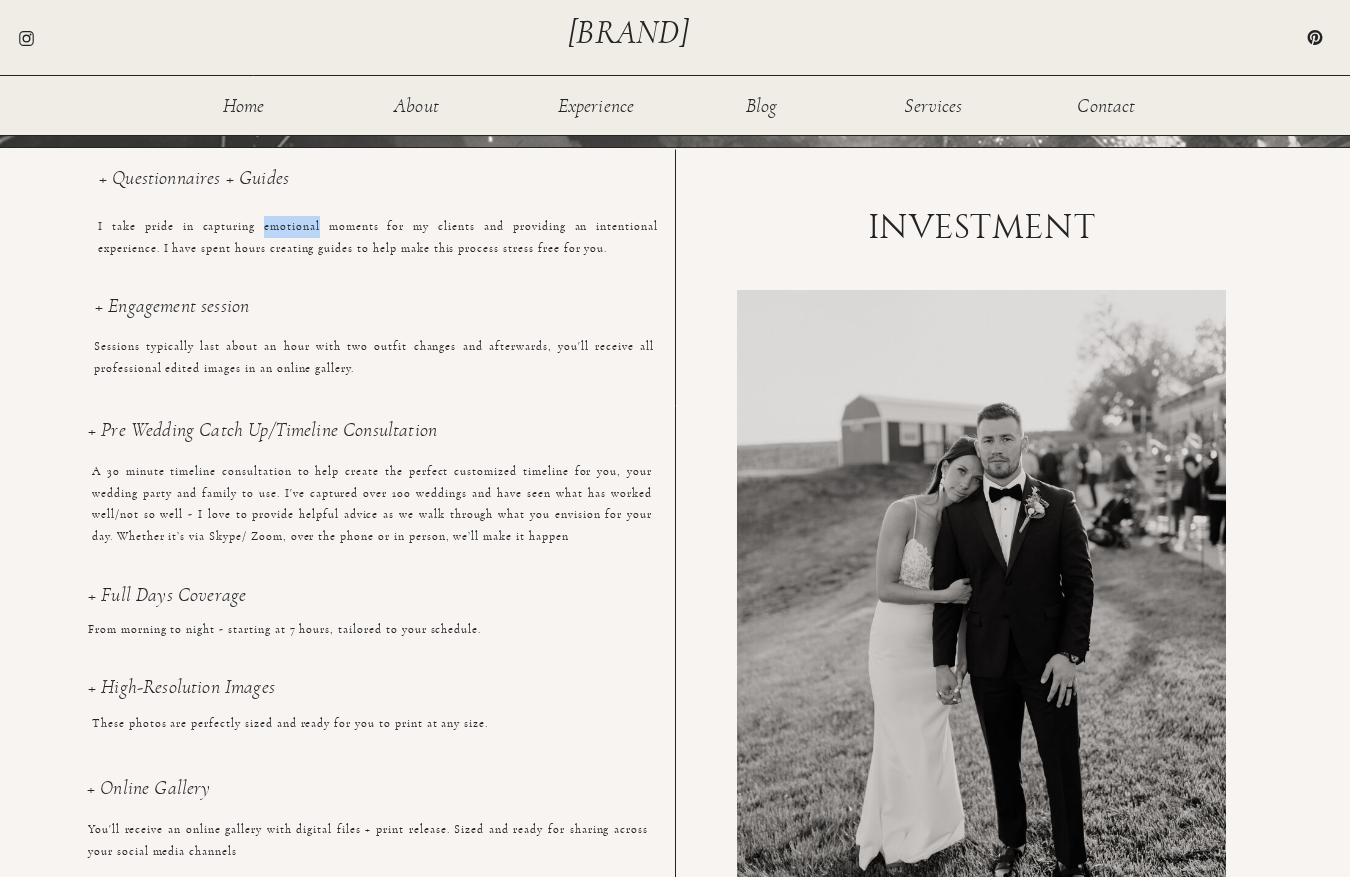 click on "I take pride in capturing emotional moments for my clients and providing an intentional experience. I have spent hours creating guides to help make this process stress free for you." at bounding box center [378, 247] 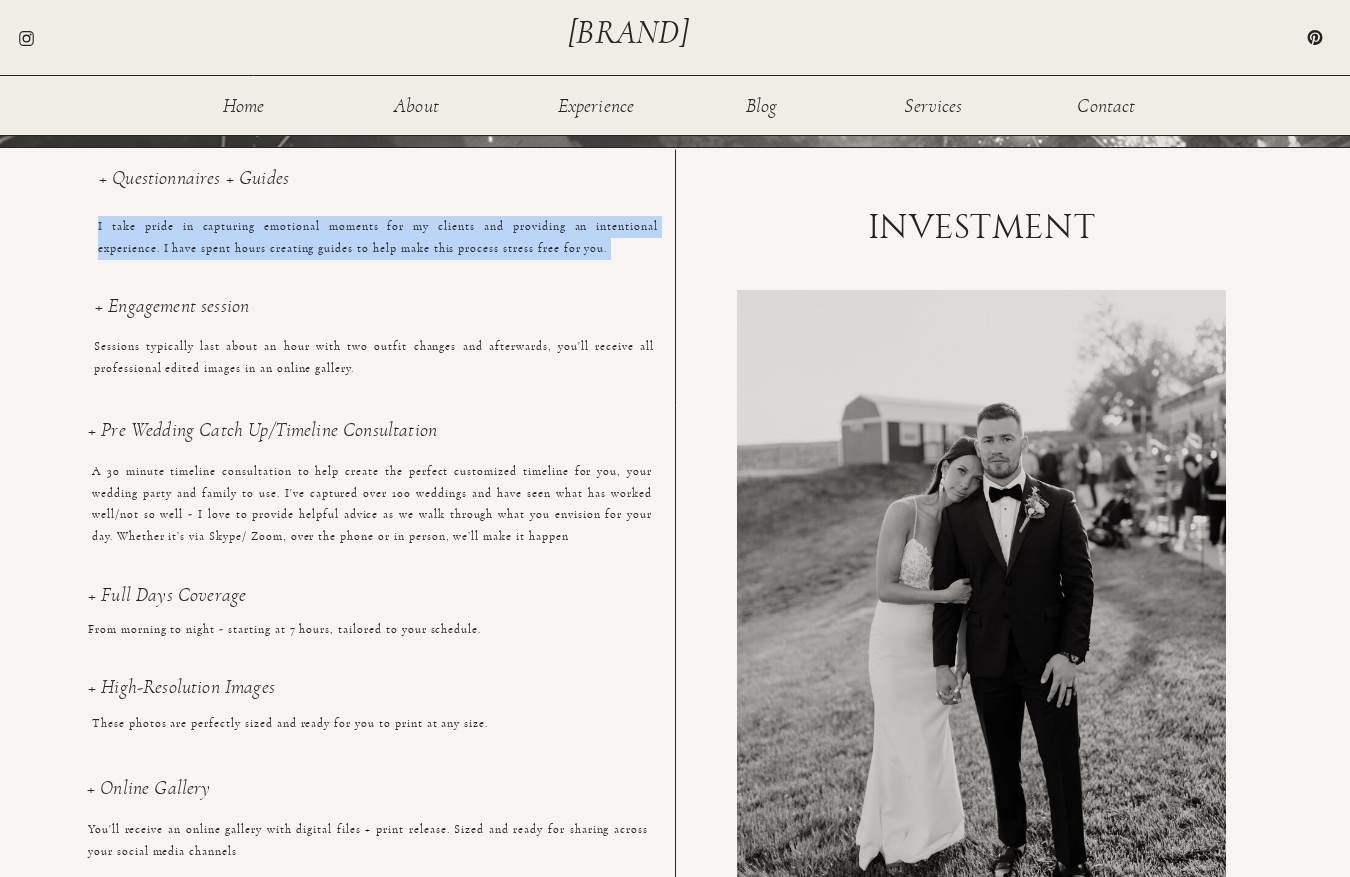 click on "+ Engagement session" at bounding box center (375, 317) 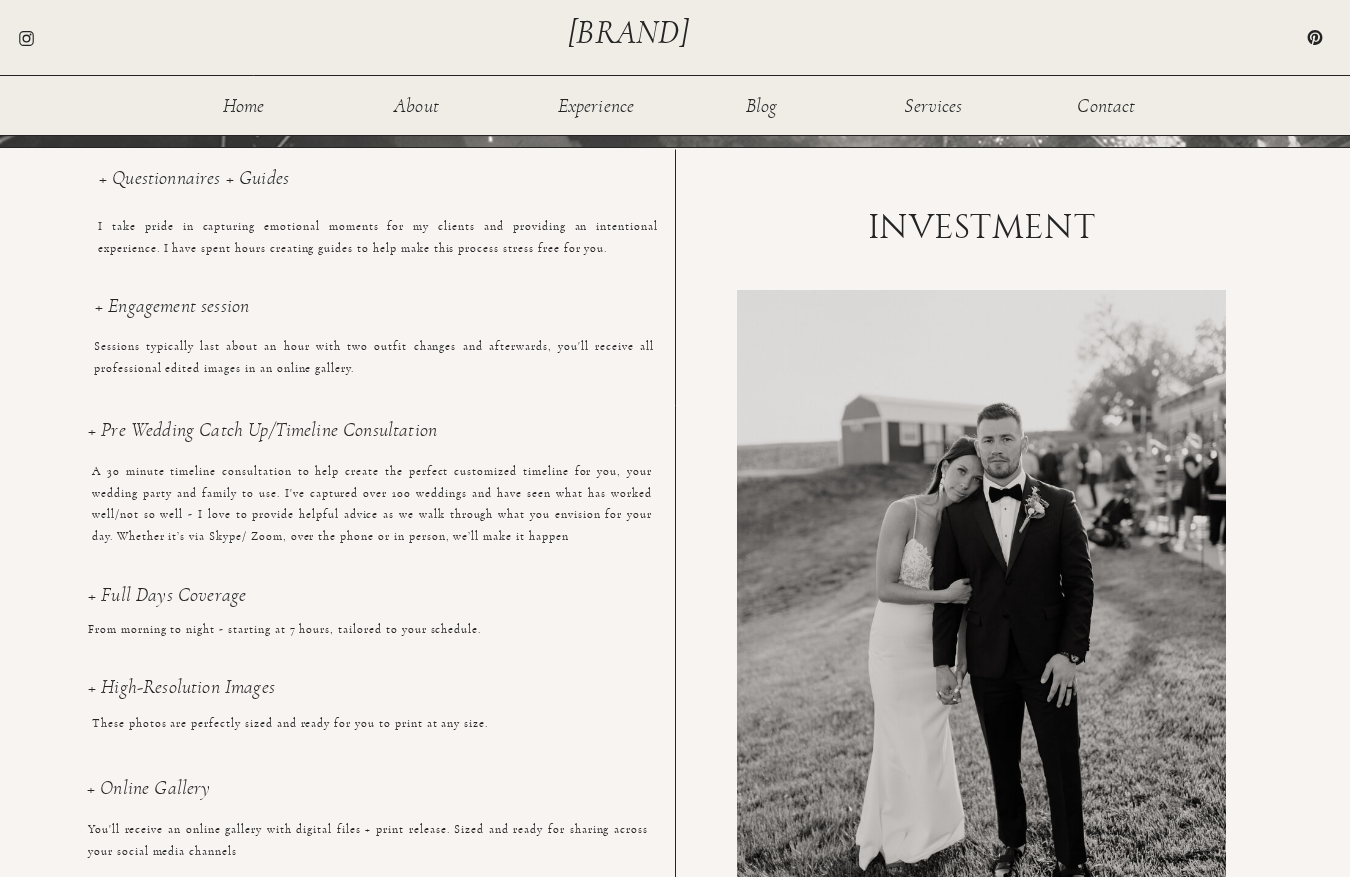 click on "+ Engagement session" at bounding box center [375, 317] 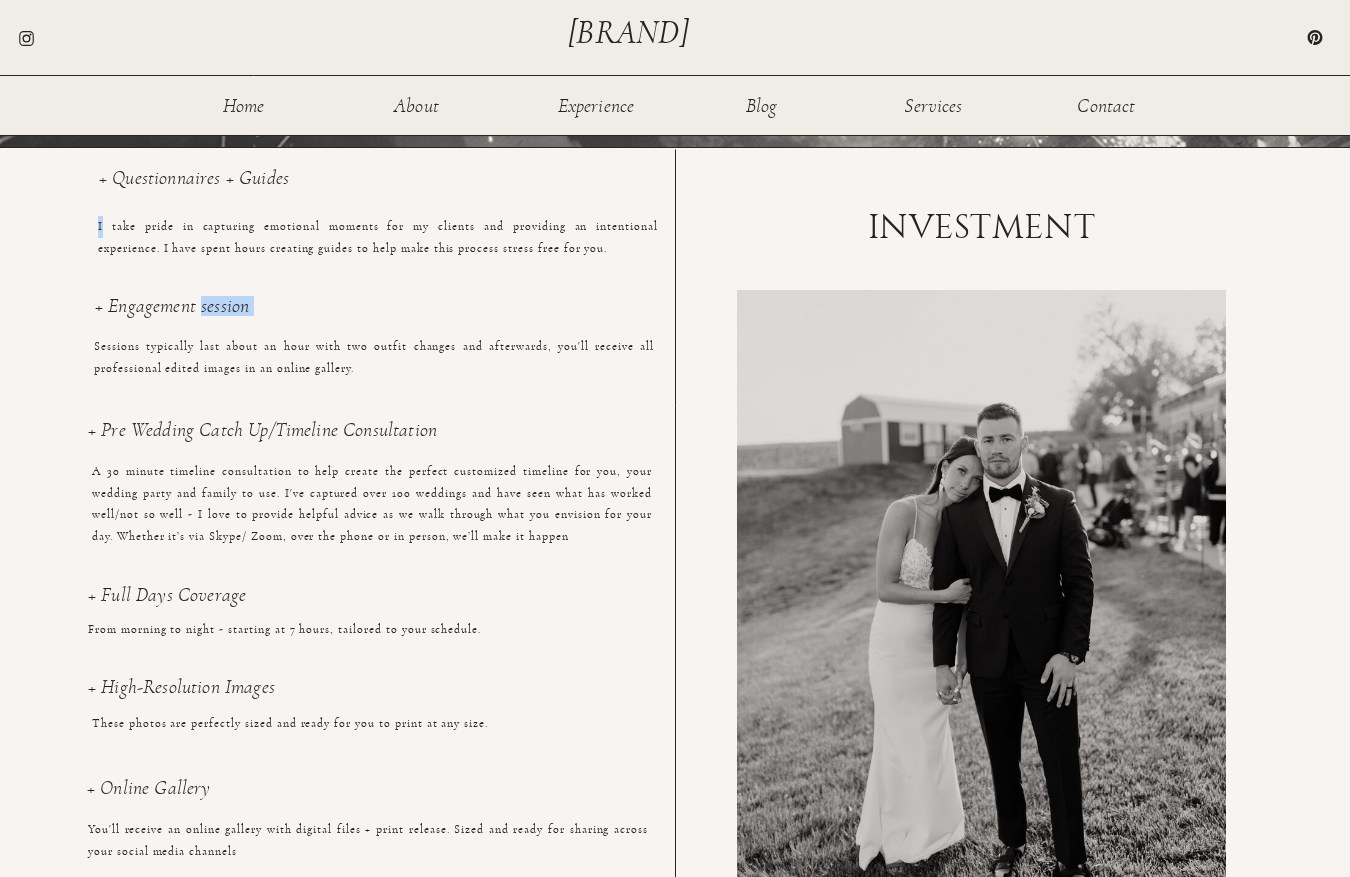 click on "+ Engagement session" at bounding box center [375, 317] 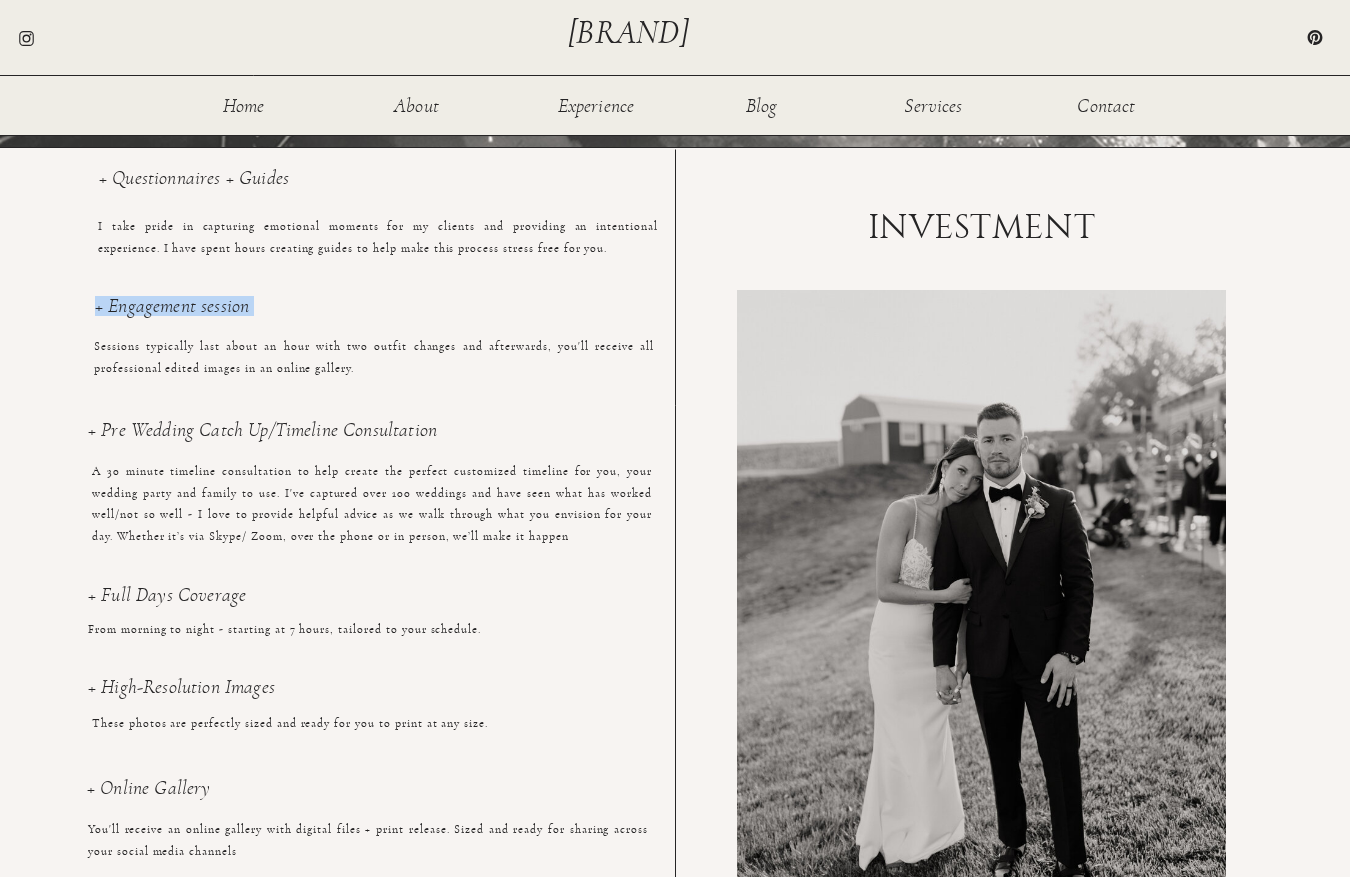 click on "Sessions typically last about an hour with two outfit changes and afterwards, you'll receive all professional edited images in an online gallery." at bounding box center [374, 367] 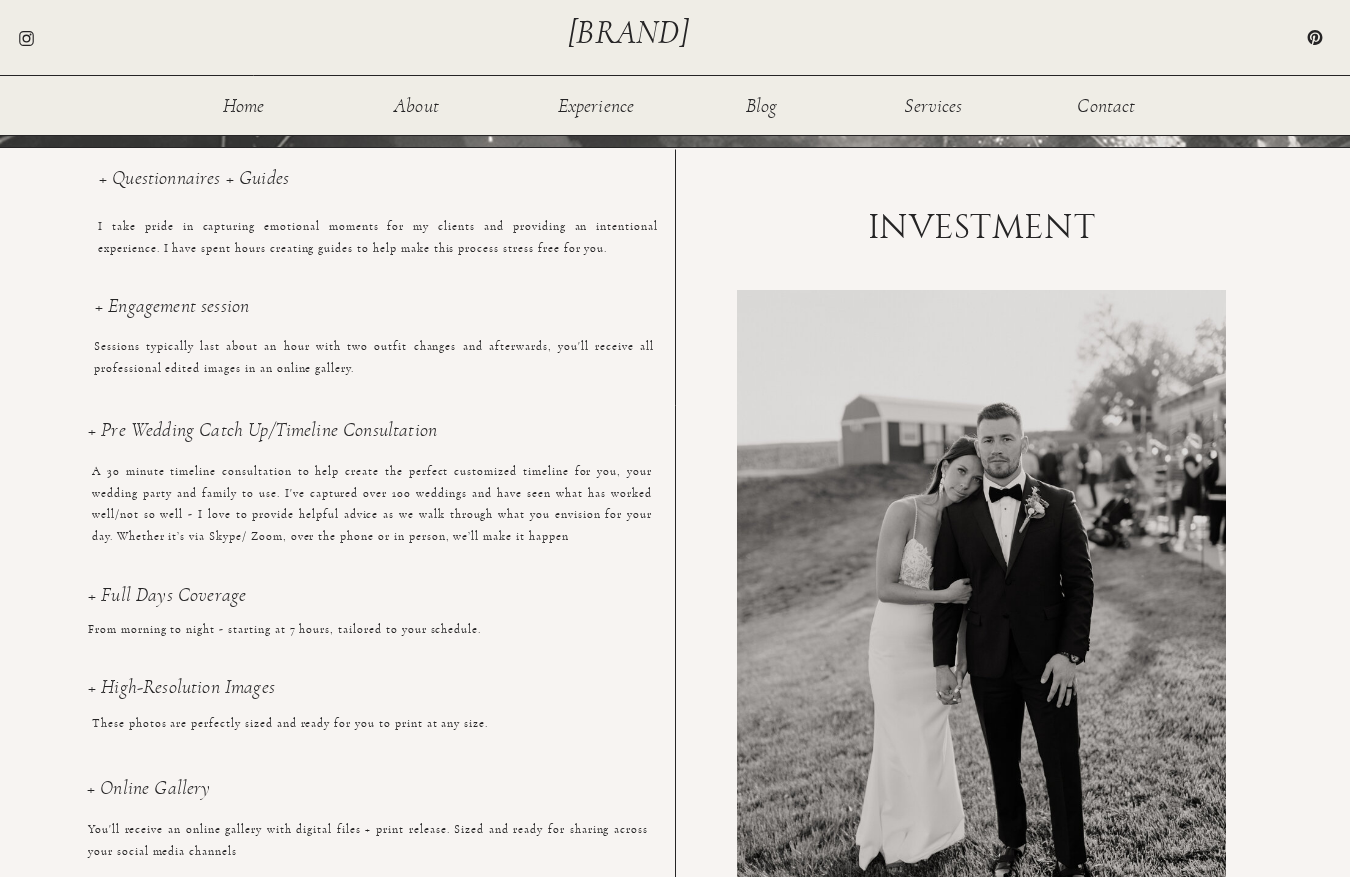 click on "Sessions typically last about an hour with two outfit changes and afterwards, you'll receive all professional edited images in an online gallery." at bounding box center (374, 367) 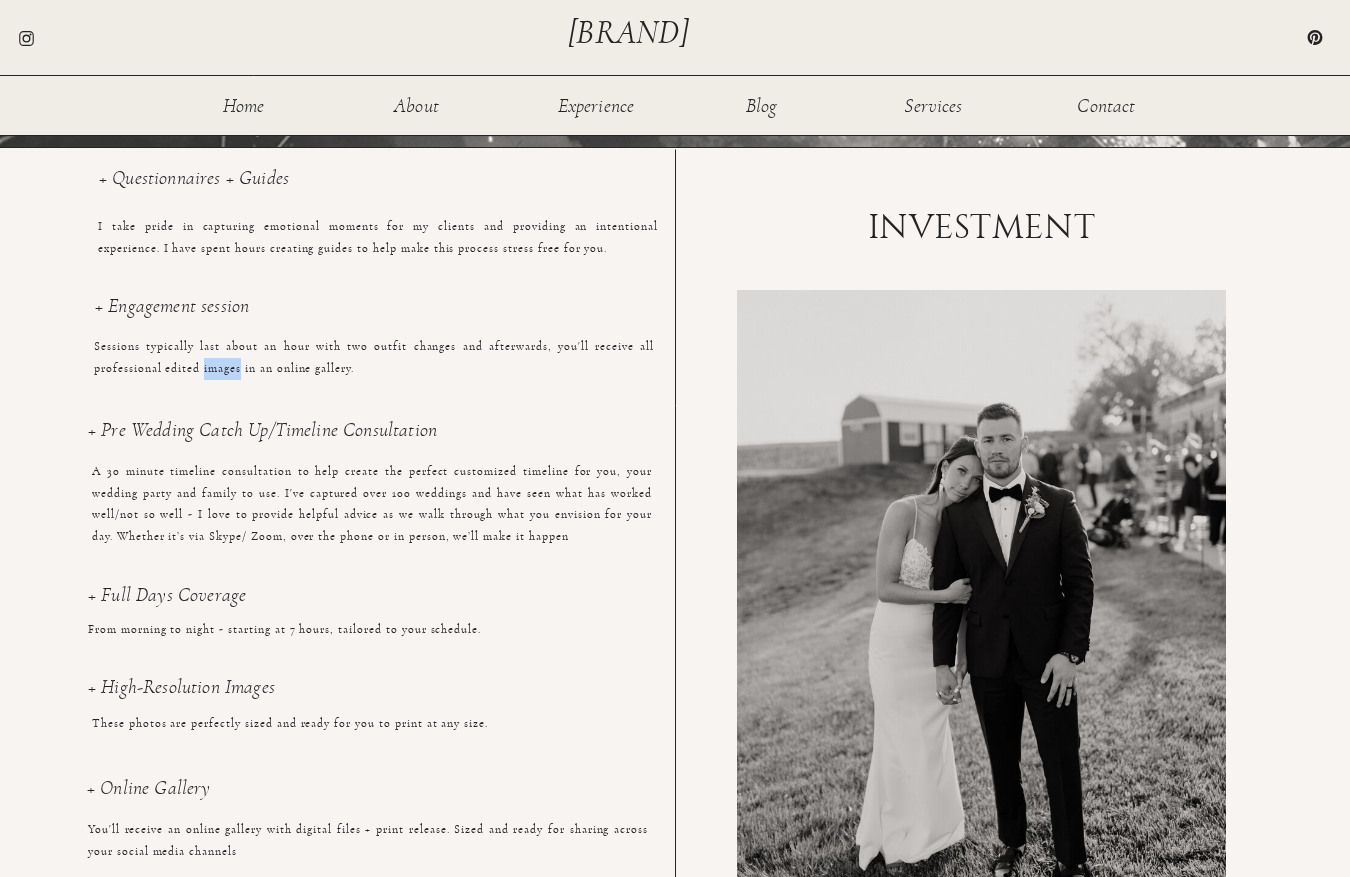 click on "Sessions typically last about an hour with two outfit changes and afterwards, you'll receive all professional edited images in an online gallery." at bounding box center [374, 367] 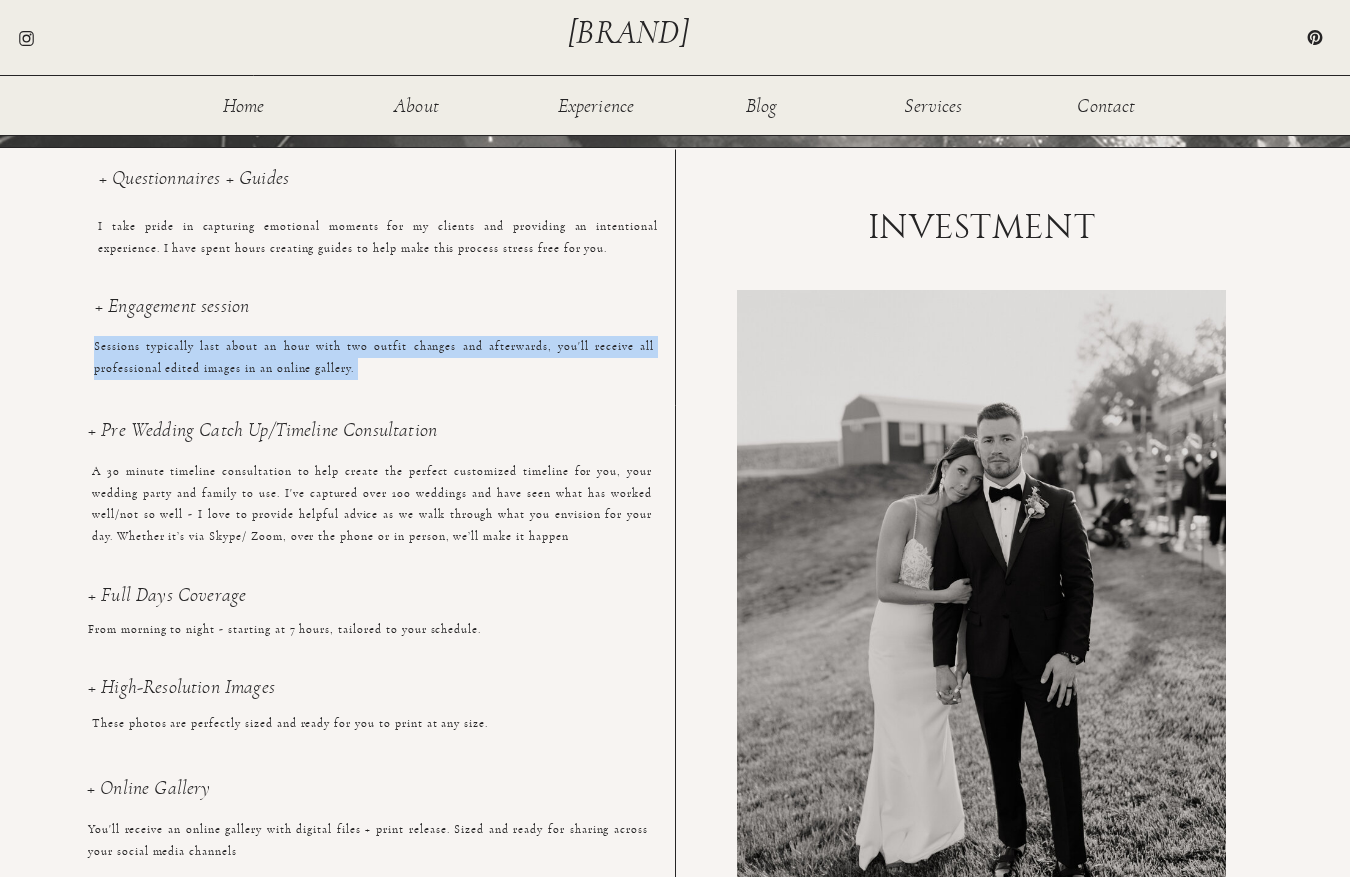 click on "Sessions typically last about an hour with two outfit changes and afterwards, you'll receive all professional edited images in an online gallery." at bounding box center [374, 367] 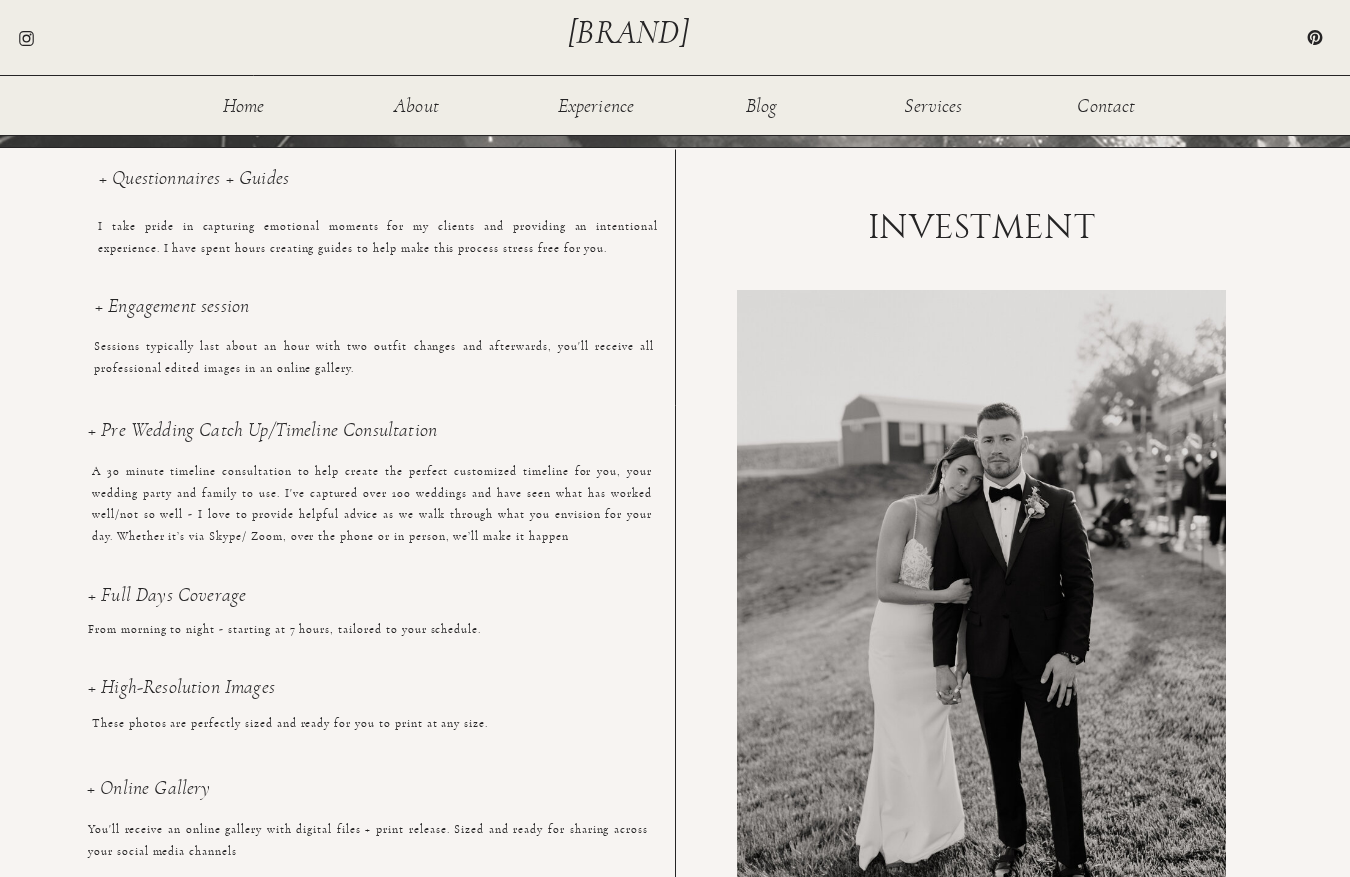 click on "Sessions typically last about an hour with two outfit changes and afterwards, you'll receive all professional edited images in an online gallery." at bounding box center (374, 367) 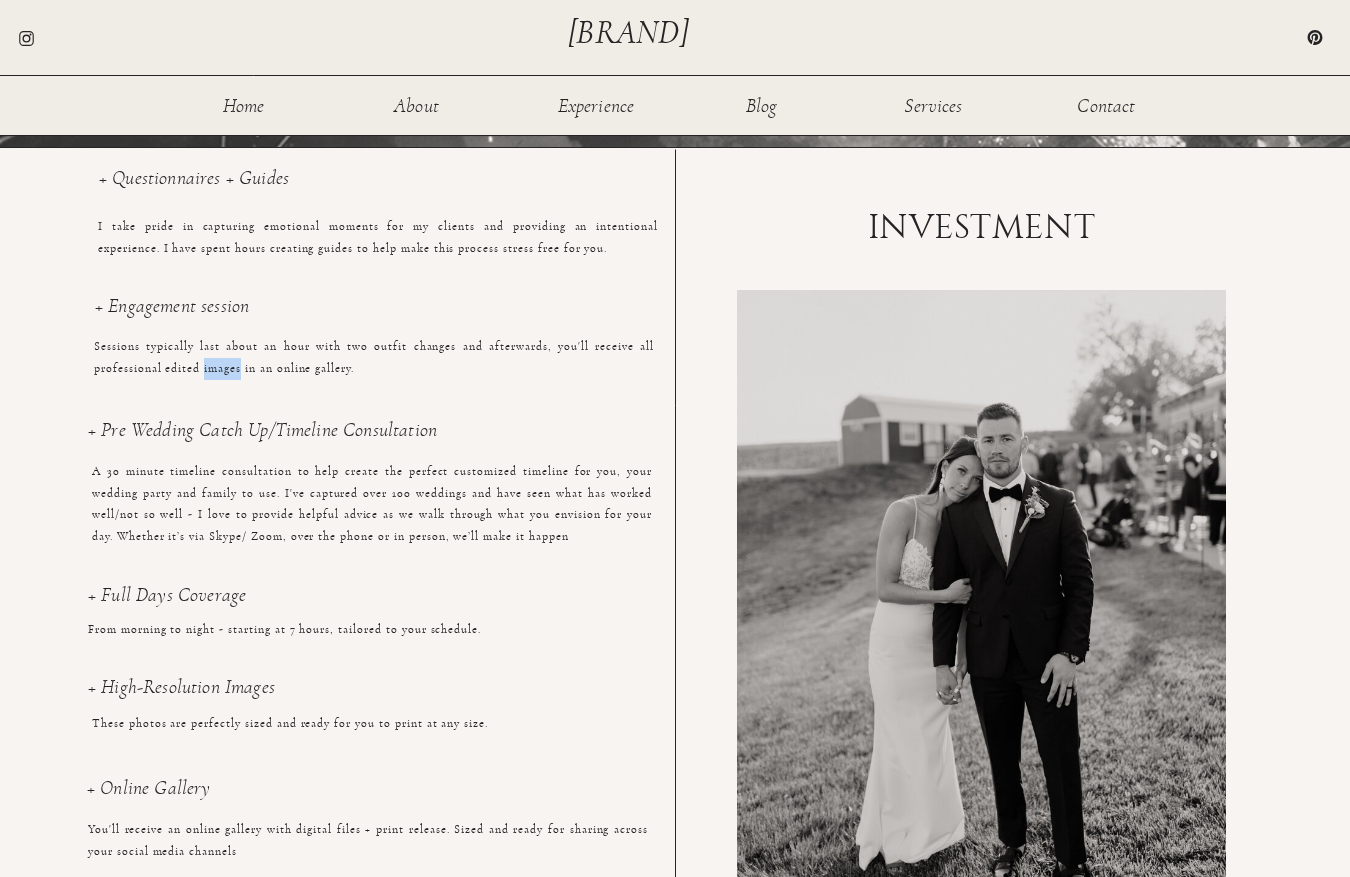 click on "Sessions typically last about an hour with two outfit changes and afterwards, you'll receive all professional edited images in an online gallery." at bounding box center (374, 367) 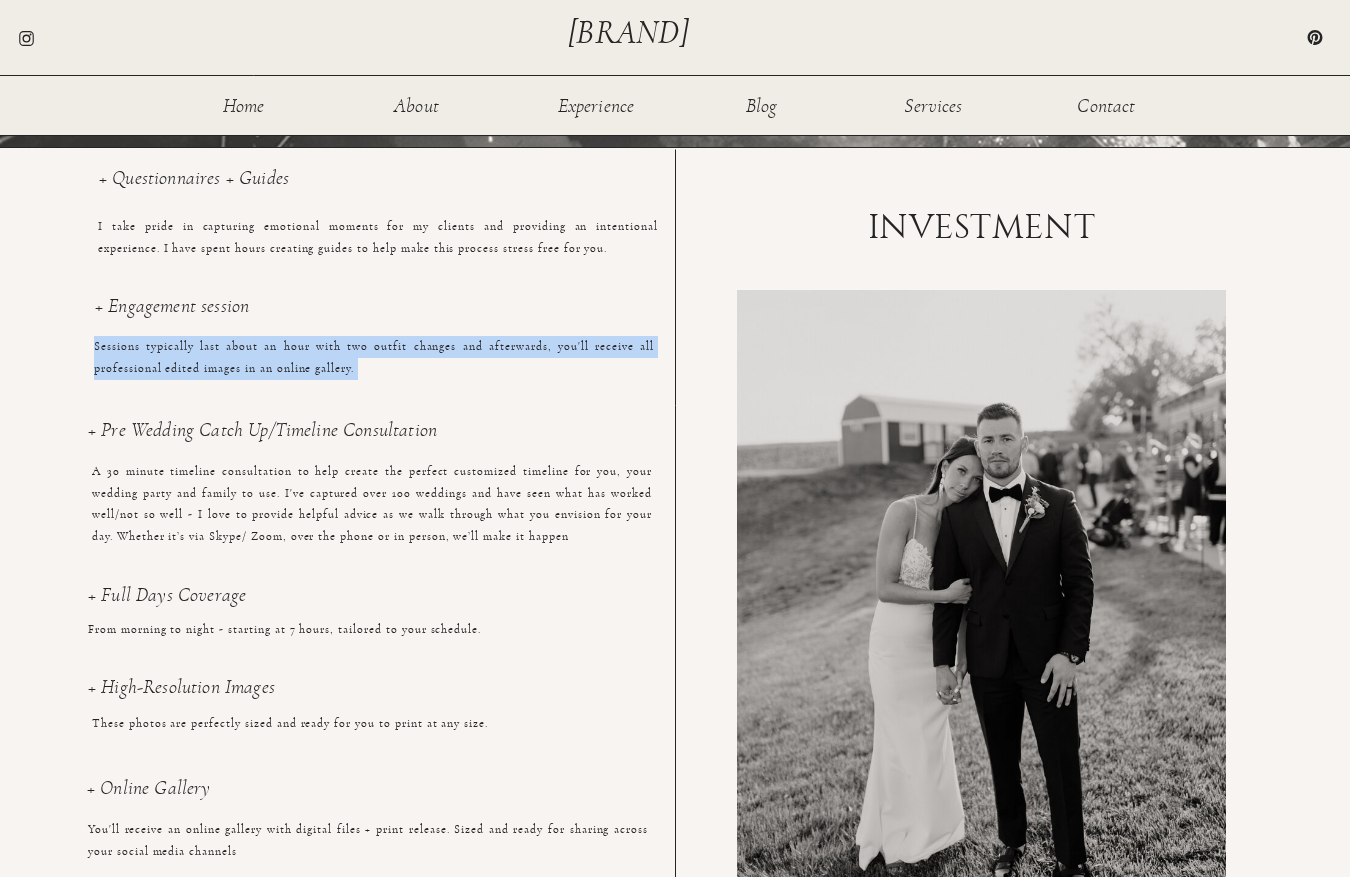 click on "A 30 minute timeline consultation to help create the perfect customized timeline for you, your wedding party and family to use. I've captured over 100 weddings and have seen what has worked well/not so well - I love to provide helpful advice as we walk through what you envision for your day.  Whether it’s via Skype/ Zoom, over the phone or in person, we’ll make it happen" at bounding box center (372, 492) 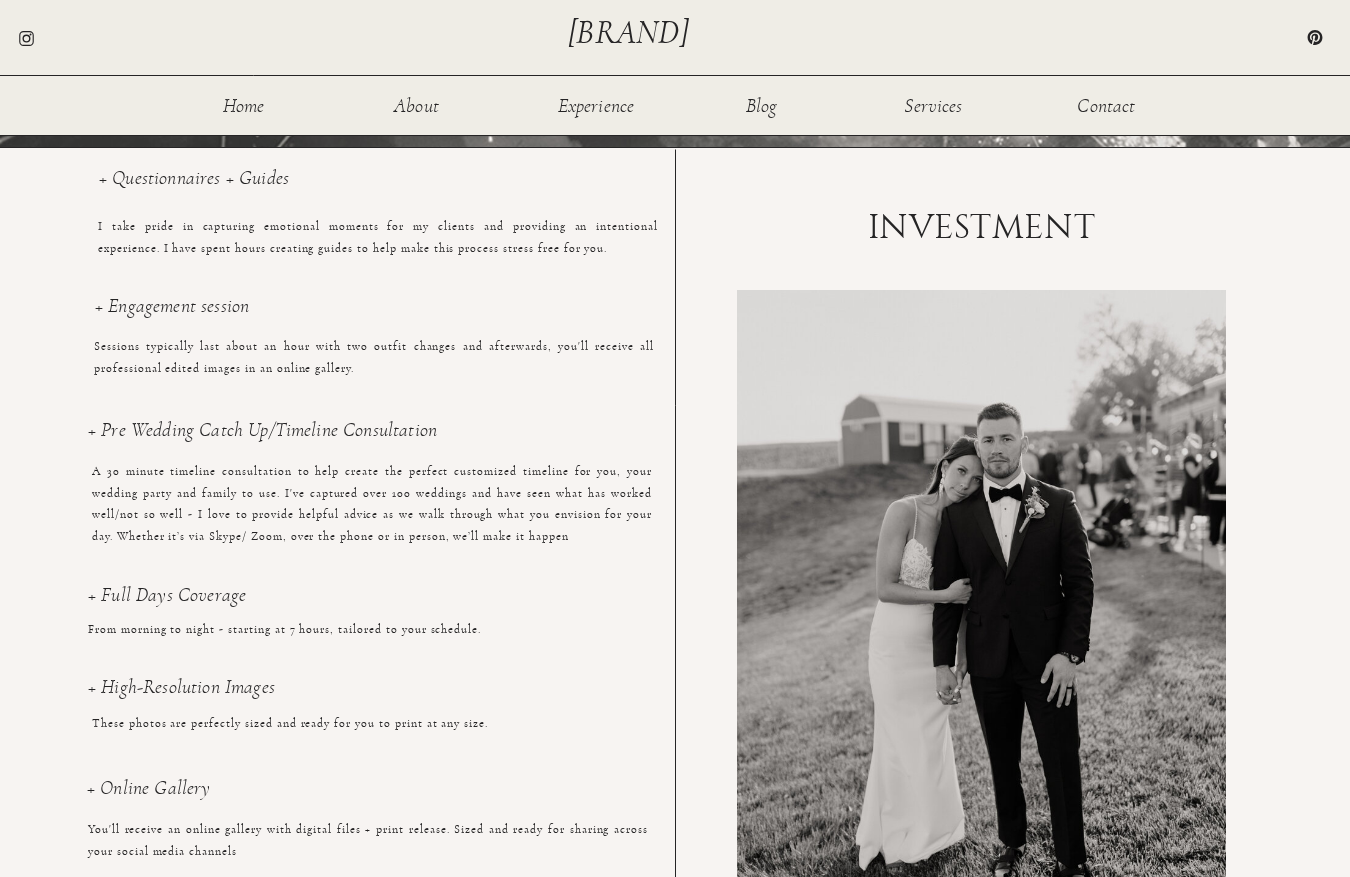 click on "A 30 minute timeline consultation to help create the perfect customized timeline for you, your wedding party and family to use. I've captured over 100 weddings and have seen what has worked well/not so well - I love to provide helpful advice as we walk through what you envision for your day.  Whether it’s via Skype/ Zoom, over the phone or in person, we’ll make it happen" at bounding box center [372, 492] 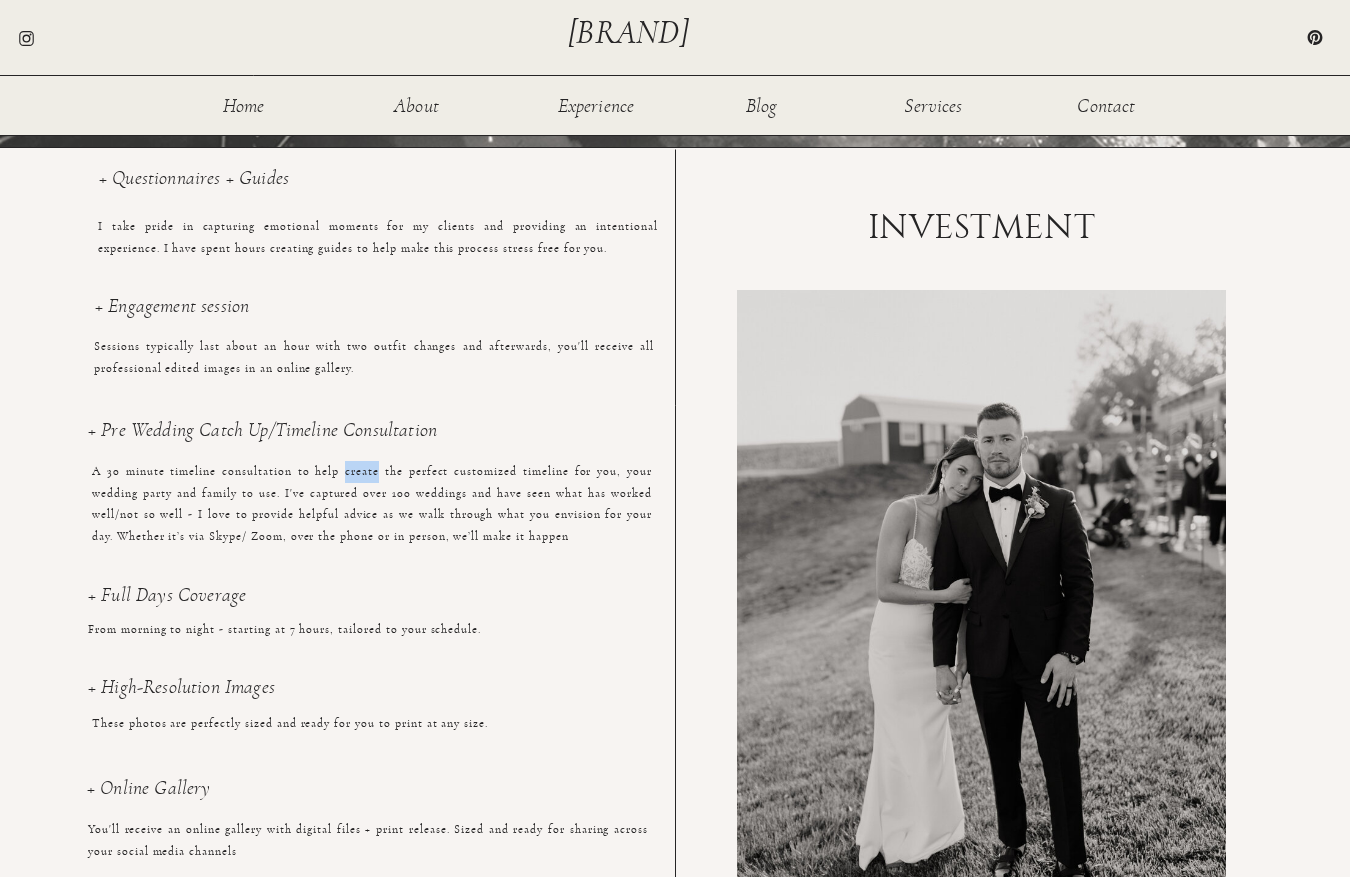 click on "A 30 minute timeline consultation to help create the perfect customized timeline for you, your wedding party and family to use. I've captured over 100 weddings and have seen what has worked well/not so well - I love to provide helpful advice as we walk through what you envision for your day.  Whether it’s via Skype/ Zoom, over the phone or in person, we’ll make it happen" at bounding box center [372, 492] 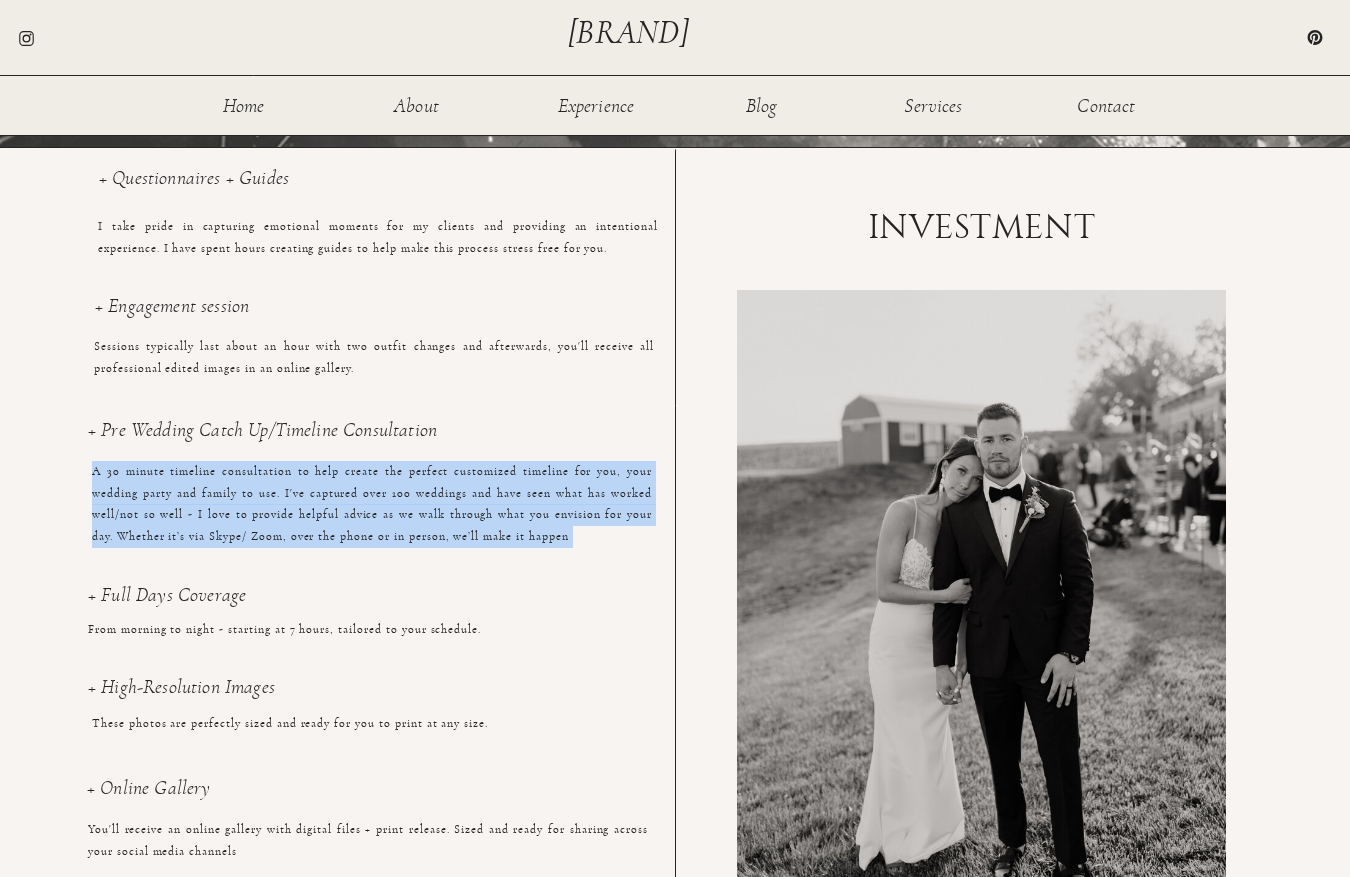 click on "A 30 minute timeline consultation to help create the perfect customized timeline for you, your wedding party and family to use. I've captured over 100 weddings and have seen what has worked well/not so well - I love to provide helpful advice as we walk through what you envision for your day.  Whether it’s via Skype/ Zoom, over the phone or in person, we’ll make it happen" at bounding box center [372, 492] 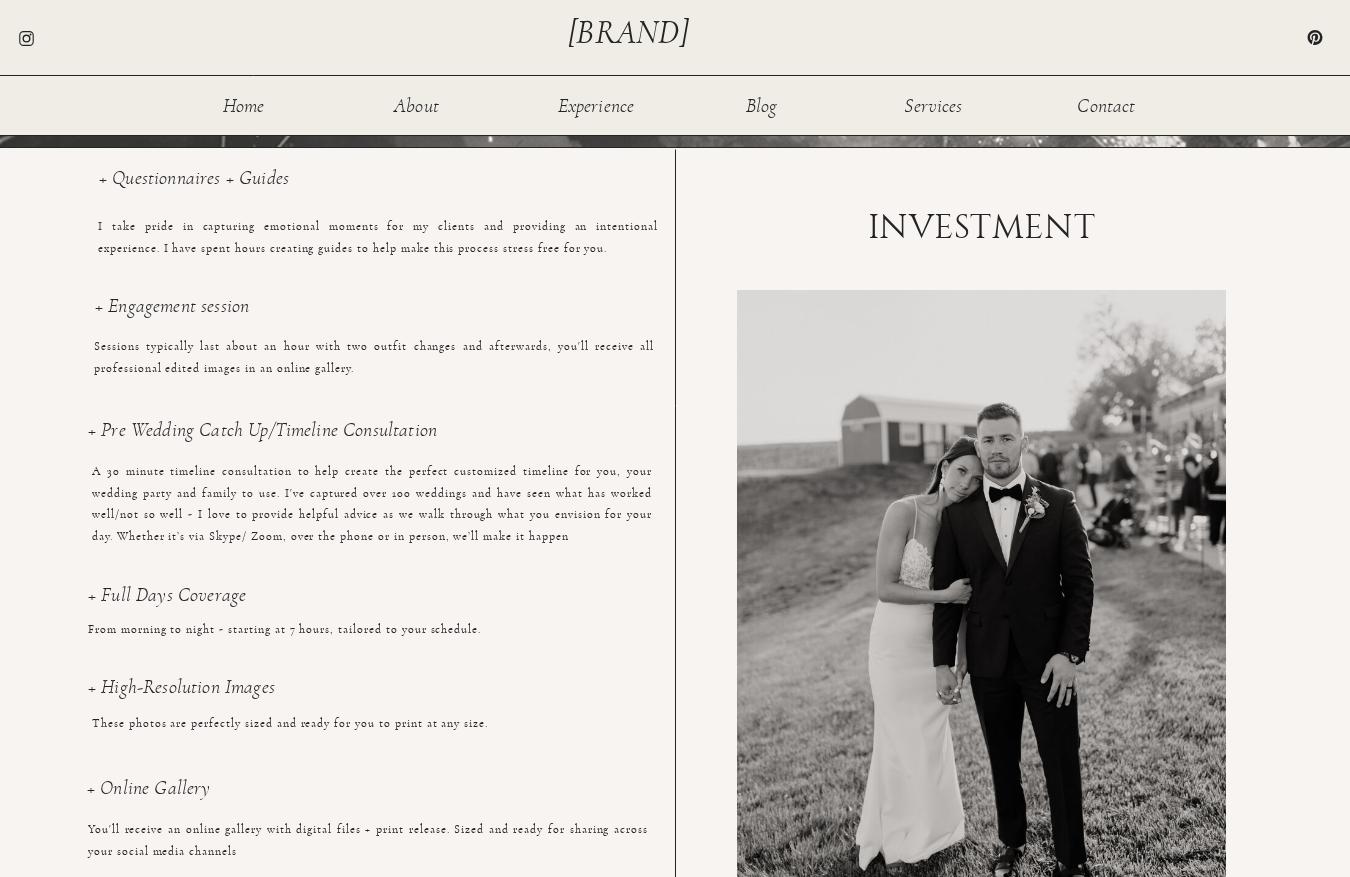 click on "A 30 minute timeline consultation to help create the perfect customized timeline for you, your wedding party and family to use. I've captured over 100 weddings and have seen what has worked well/not so well - I love to provide helpful advice as we walk through what you envision for your day.  Whether it’s via Skype/ Zoom, over the phone or in person, we’ll make it happen" at bounding box center [372, 492] 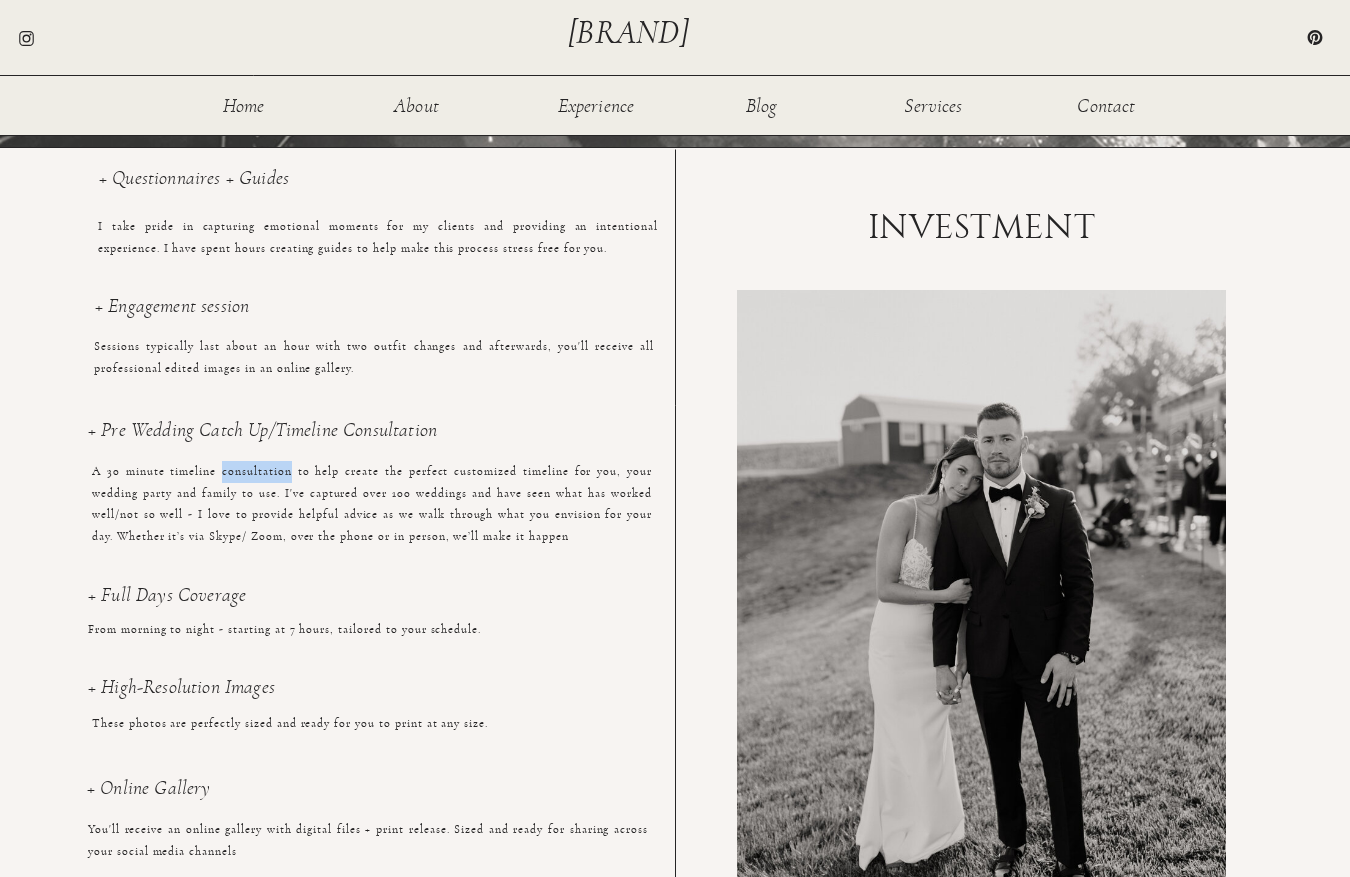 click on "A 30 minute timeline consultation to help create the perfect customized timeline for you, your wedding party and family to use. I've captured over 100 weddings and have seen what has worked well/not so well - I love to provide helpful advice as we walk through what you envision for your day.  Whether it’s via Skype/ Zoom, over the phone or in person, we’ll make it happen" at bounding box center (372, 492) 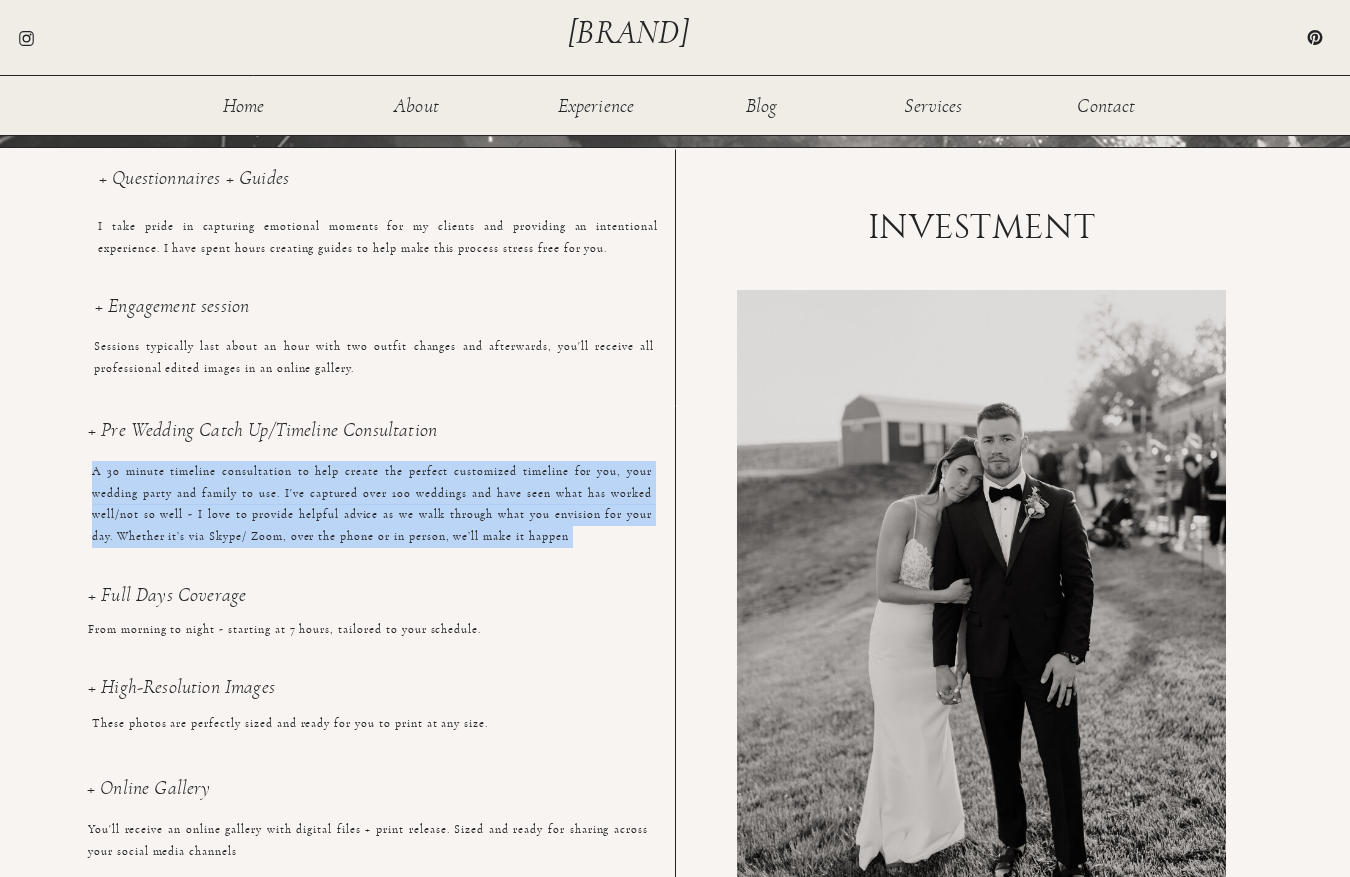 click on "A 30 minute timeline consultation to help create the perfect customized timeline for you, your wedding party and family to use. I've captured over 100 weddings and have seen what has worked well/not so well - I love to provide helpful advice as we walk through what you envision for your day.  Whether it’s via Skype/ Zoom, over the phone or in person, we’ll make it happen" at bounding box center [372, 492] 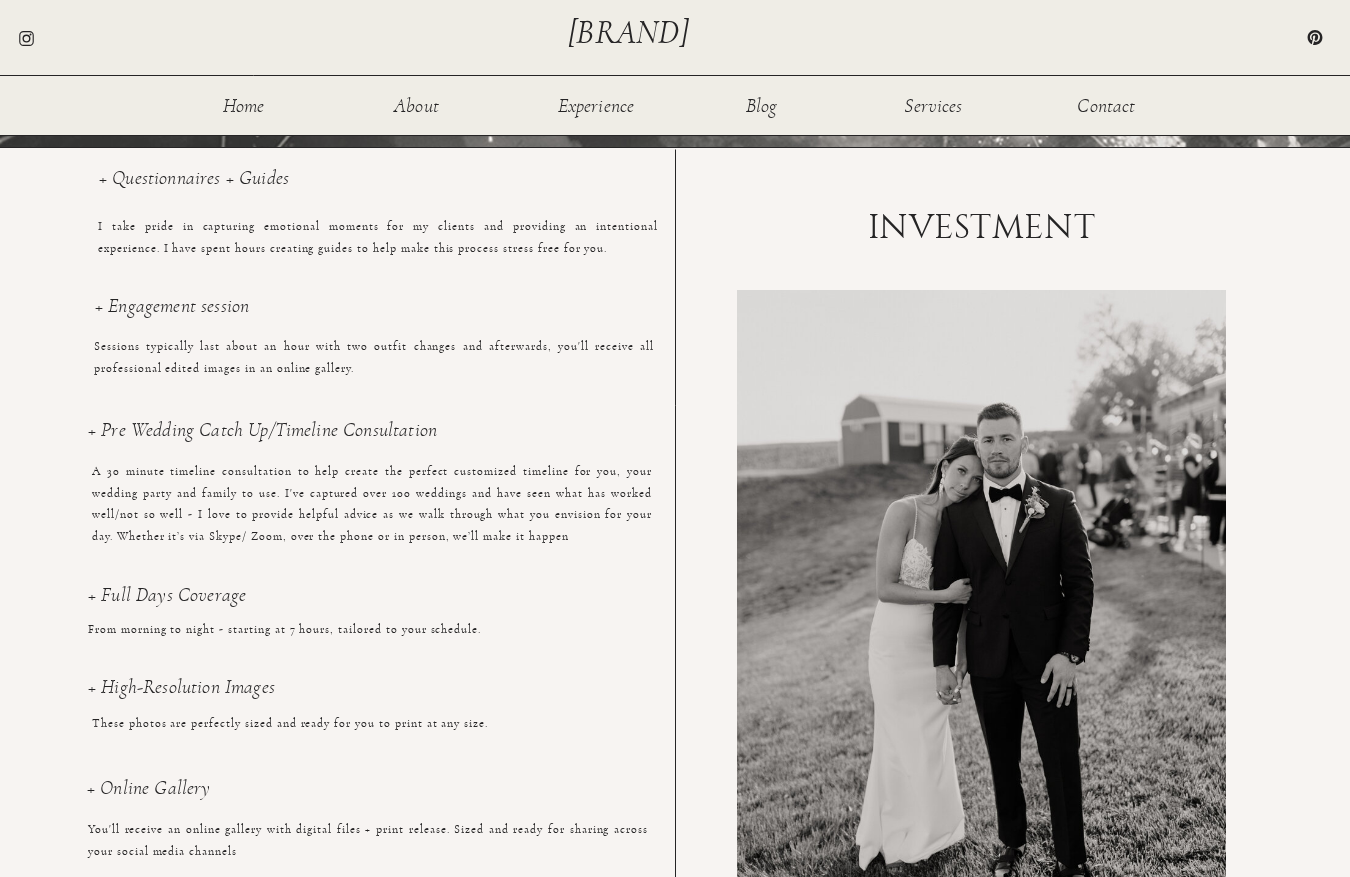 click on "A 30 minute timeline consultation to help create the perfect customized timeline for you, your wedding party and family to use. I've captured over 100 weddings and have seen what has worked well/not so well - I love to provide helpful advice as we walk through what you envision for your day.  Whether it’s via Skype/ Zoom, over the phone or in person, we’ll make it happen" at bounding box center (372, 492) 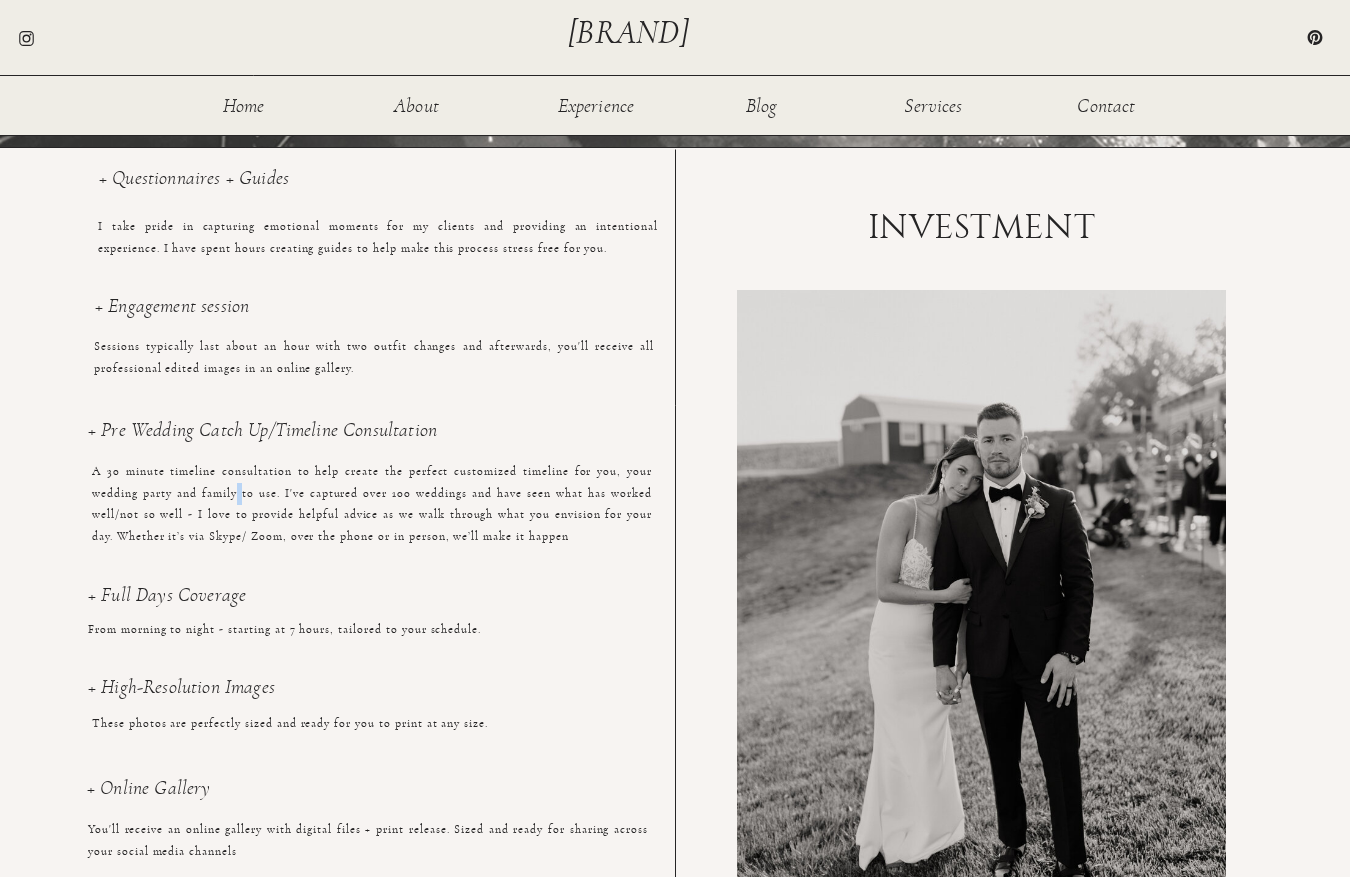 click on "A 30 minute timeline consultation to help create the perfect customized timeline for you, your wedding party and family to use. I've captured over 100 weddings and have seen what has worked well/not so well - I love to provide helpful advice as we walk through what you envision for your day.  Whether it’s via Skype/ Zoom, over the phone or in person, we’ll make it happen" at bounding box center [372, 492] 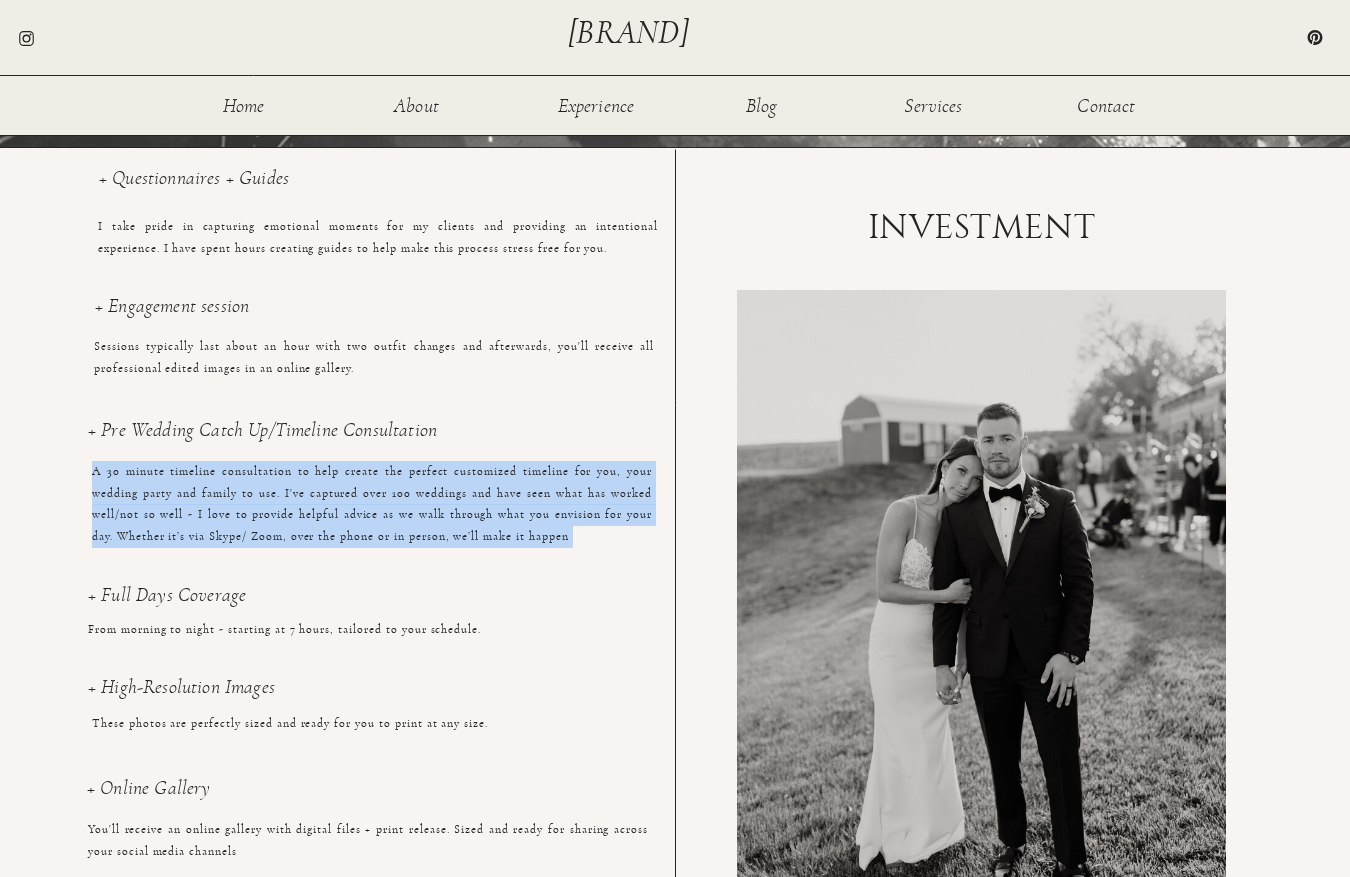 click on "A 30 minute timeline consultation to help create the perfect customized timeline for you, your wedding party and family to use. I've captured over 100 weddings and have seen what has worked well/not so well - I love to provide helpful advice as we walk through what you envision for your day.  Whether it’s via Skype/ Zoom, over the phone or in person, we’ll make it happen" at bounding box center [372, 492] 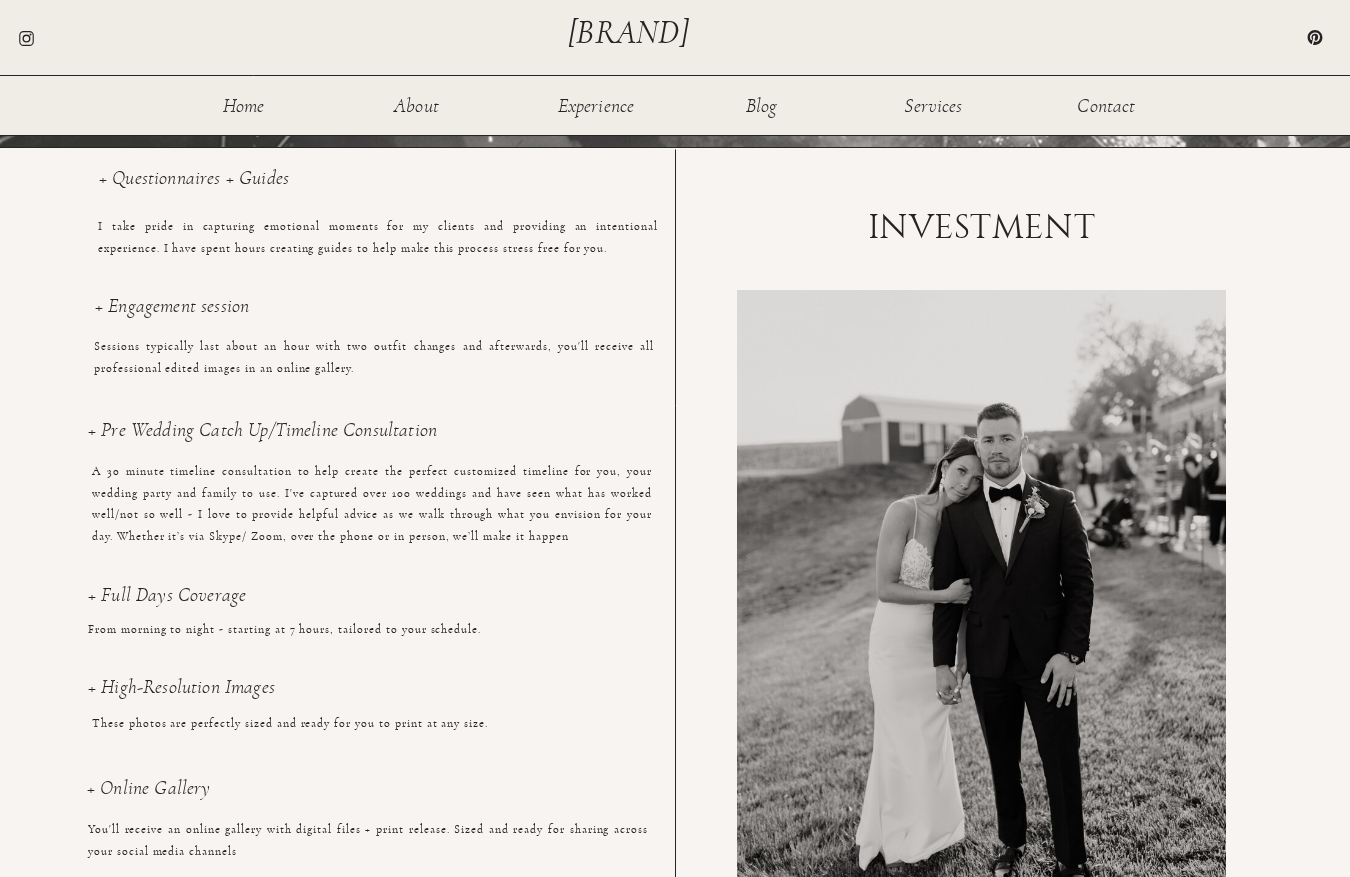 click on "A 30 minute timeline consultation to help create the perfect customized timeline for you, your wedding party and family to use. I've captured over 100 weddings and have seen what has worked well/not so well - I love to provide helpful advice as we walk through what you envision for your day.  Whether it’s via Skype/ Zoom, over the phone or in person, we’ll make it happen" at bounding box center [372, 492] 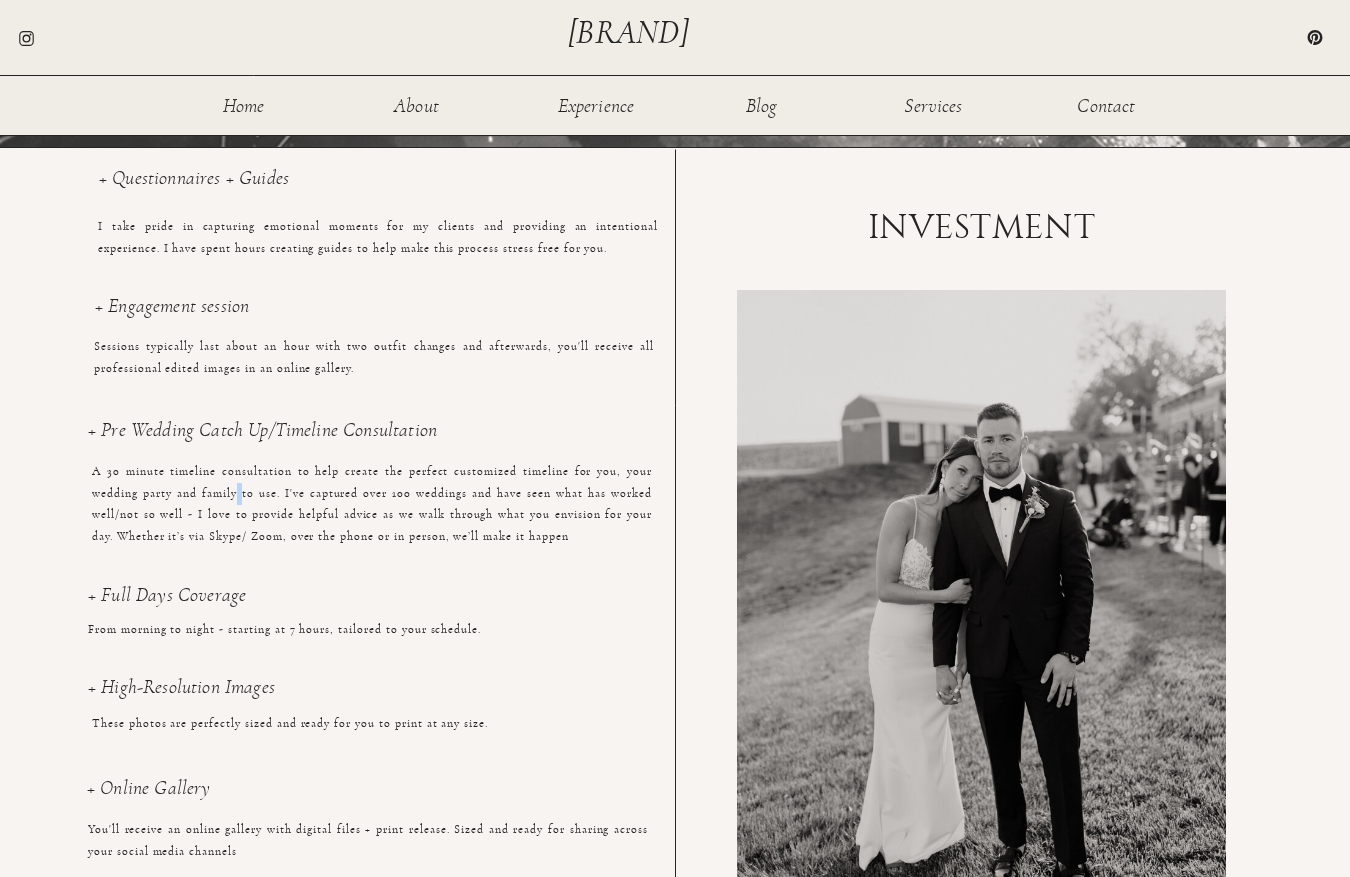click on "A 30 minute timeline consultation to help create the perfect customized timeline for you, your wedding party and family to use. I've captured over 100 weddings and have seen what has worked well/not so well - I love to provide helpful advice as we walk through what you envision for your day.  Whether it’s via Skype/ Zoom, over the phone or in person, we’ll make it happen" at bounding box center (372, 492) 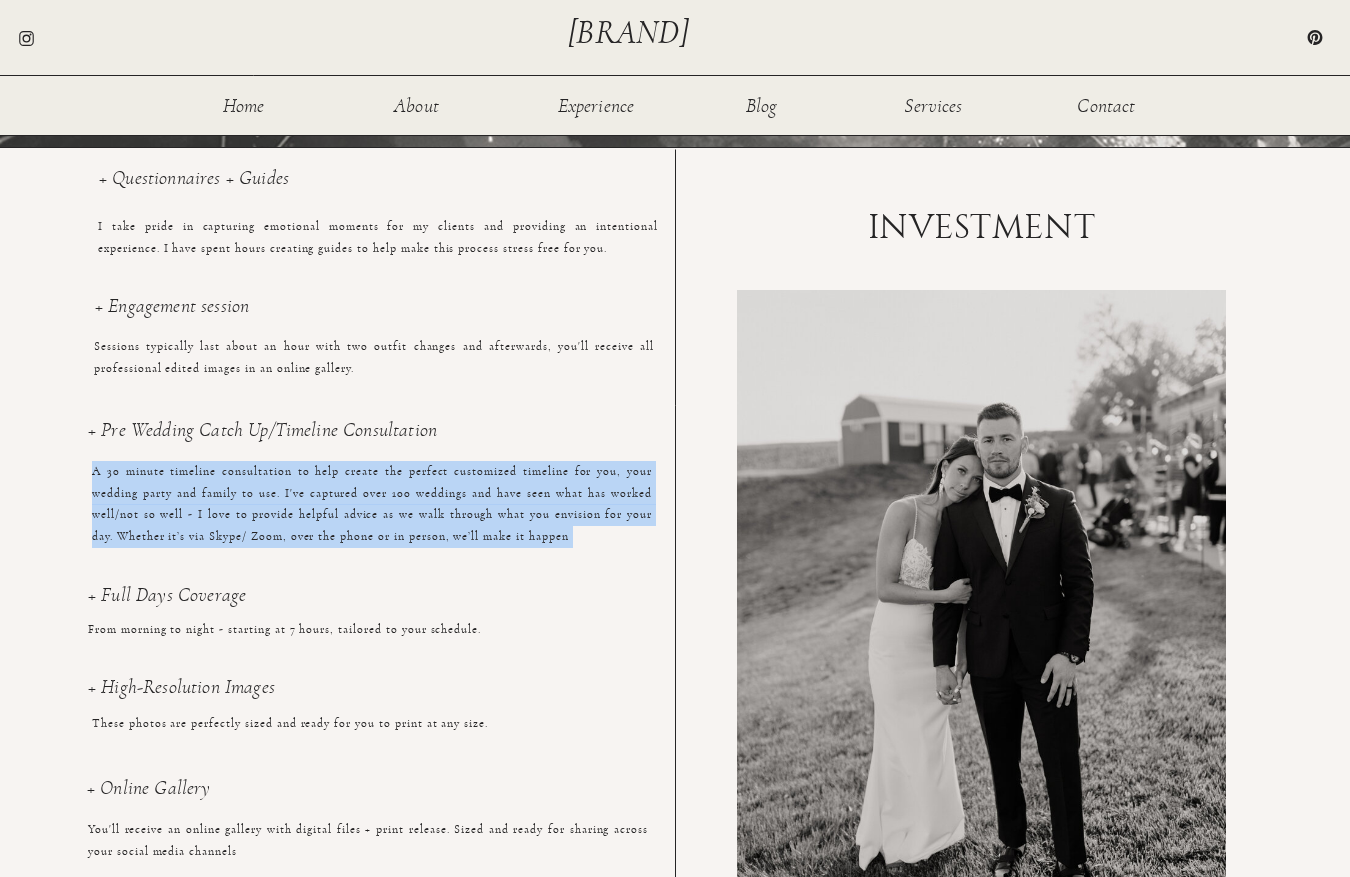 click on "A 30 minute timeline consultation to help create the perfect customized timeline for you, your wedding party and family to use. I've captured over 100 weddings and have seen what has worked well/not so well - I love to provide helpful advice as we walk through what you envision for your day.  Whether it’s via Skype/ Zoom, over the phone or in person, we’ll make it happen" at bounding box center (372, 492) 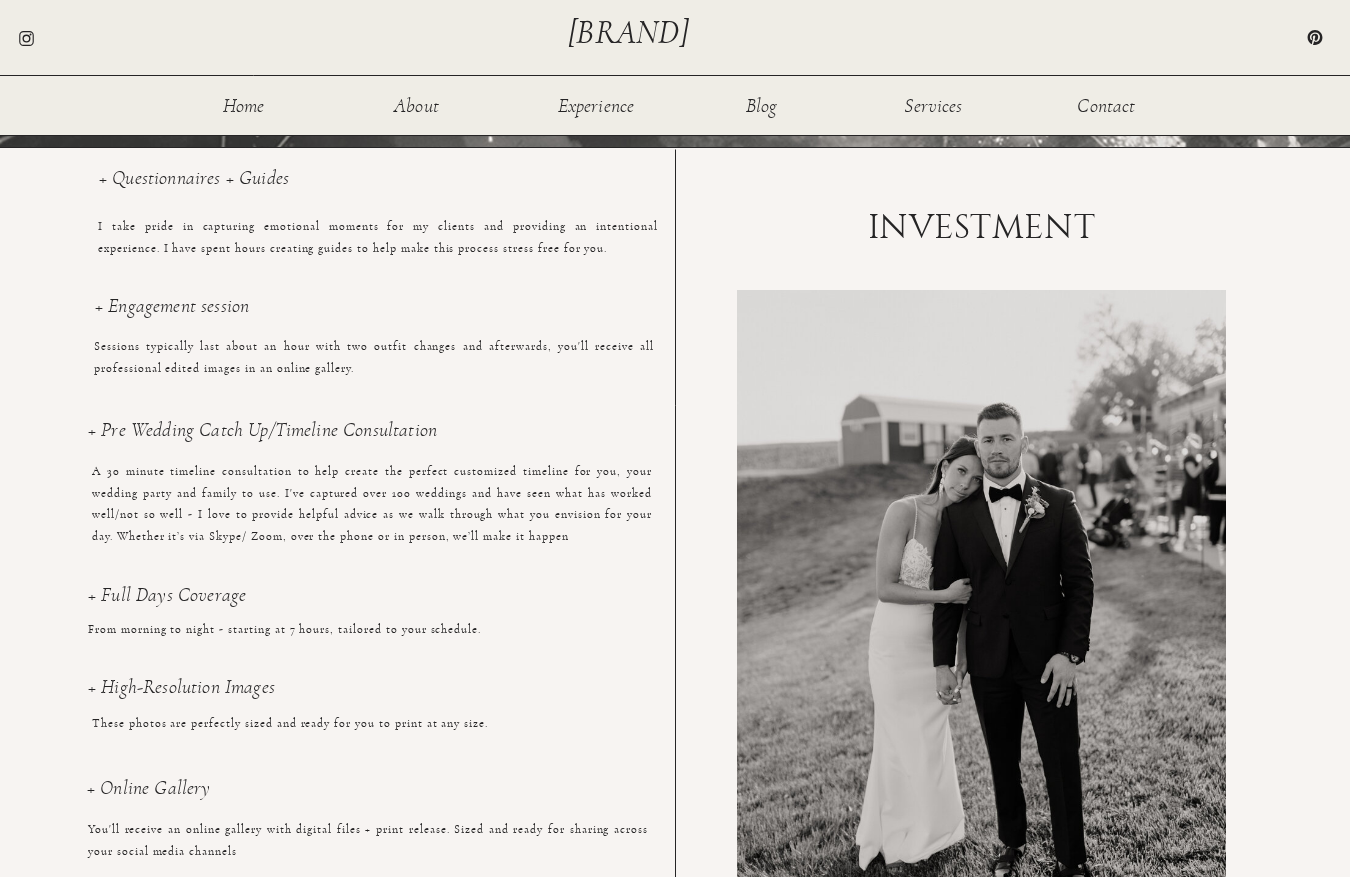 click on "A 30 minute timeline consultation to help create the perfect customized timeline for you, your wedding party and family to use. I've captured over 100 weddings and have seen what has worked well/not so well - I love to provide helpful advice as we walk through what you envision for your day.  Whether it’s via Skype/ Zoom, over the phone or in person, we’ll make it happen" at bounding box center [372, 492] 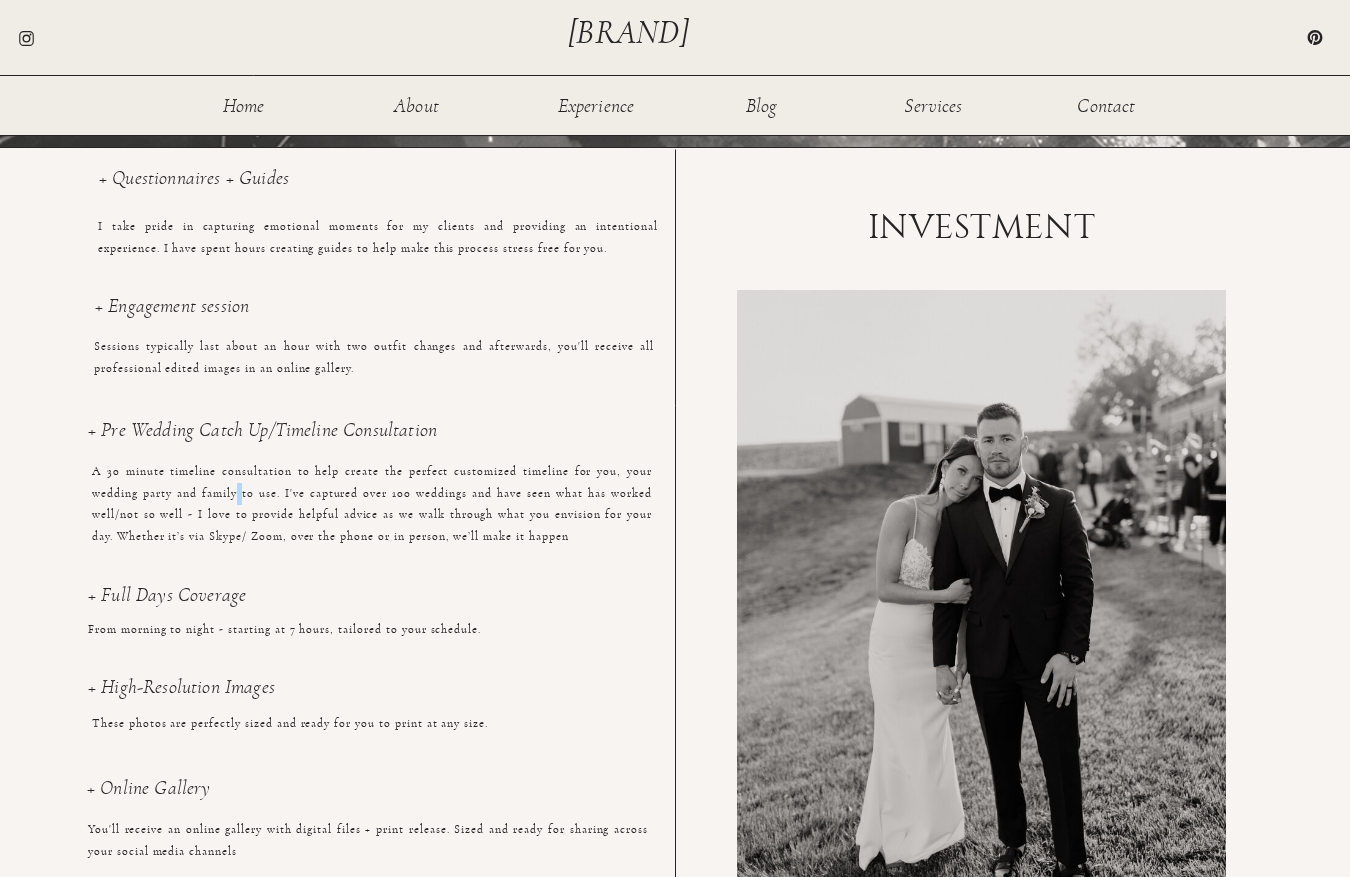 click on "A 30 minute timeline consultation to help create the perfect customized timeline for you, your wedding party and family to use. I've captured over 100 weddings and have seen what has worked well/not so well - I love to provide helpful advice as we walk through what you envision for your day.  Whether it’s via Skype/ Zoom, over the phone or in person, we’ll make it happen" at bounding box center (372, 492) 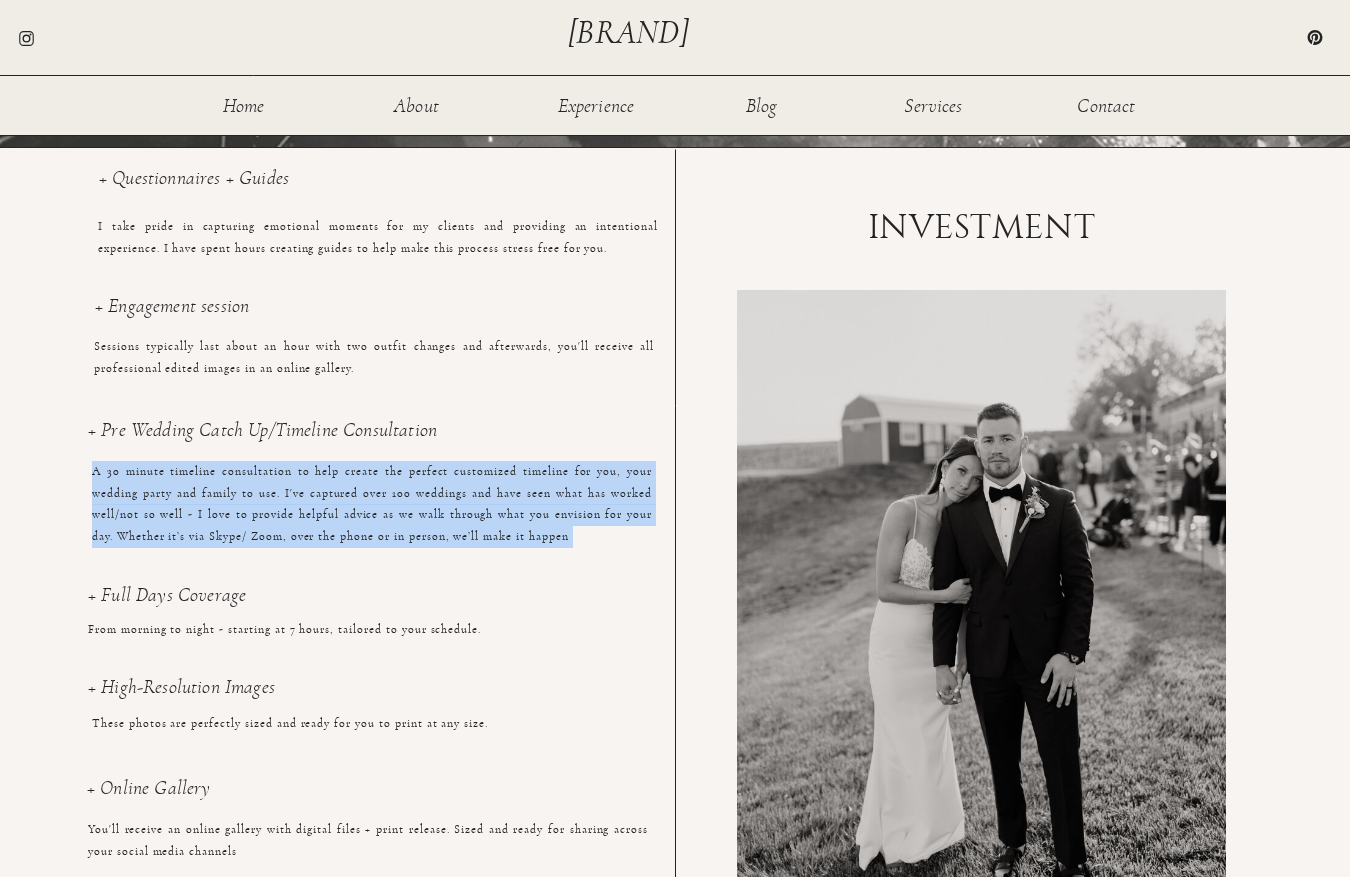 click on "A 30 minute timeline consultation to help create the perfect customized timeline for you, your wedding party and family to use. I've captured over 100 weddings and have seen what has worked well/not so well - I love to provide helpful advice as we walk through what you envision for your day.  Whether it’s via Skype/ Zoom, over the phone or in person, we’ll make it happen" at bounding box center [372, 492] 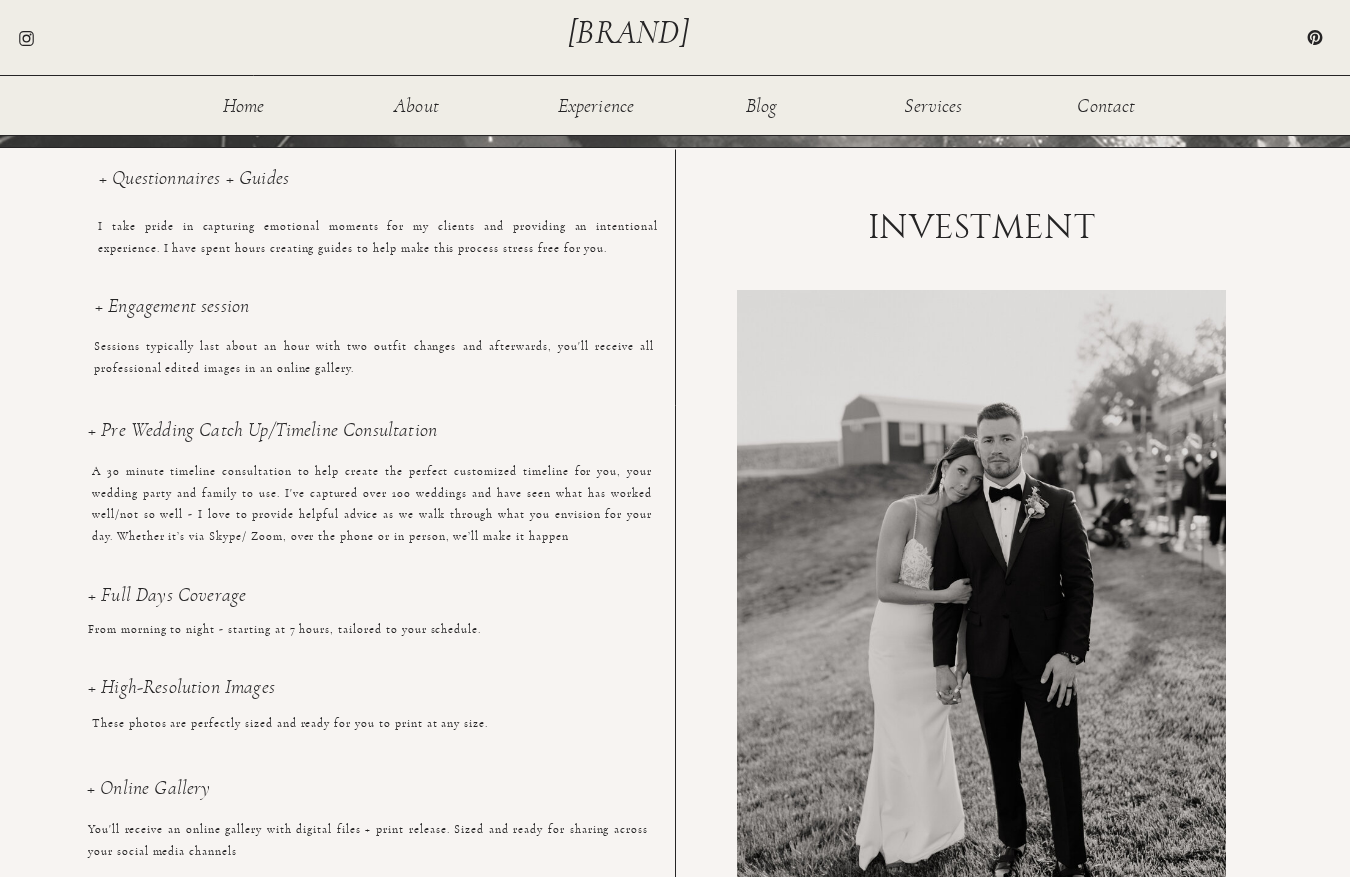 click on "A 30 minute timeline consultation to help create the perfect customized timeline for you, your wedding party and family to use. I've captured over 100 weddings and have seen what has worked well/not so well - I love to provide helpful advice as we walk through what you envision for your day.  Whether it’s via Skype/ Zoom, over the phone or in person, we’ll make it happen" at bounding box center (372, 492) 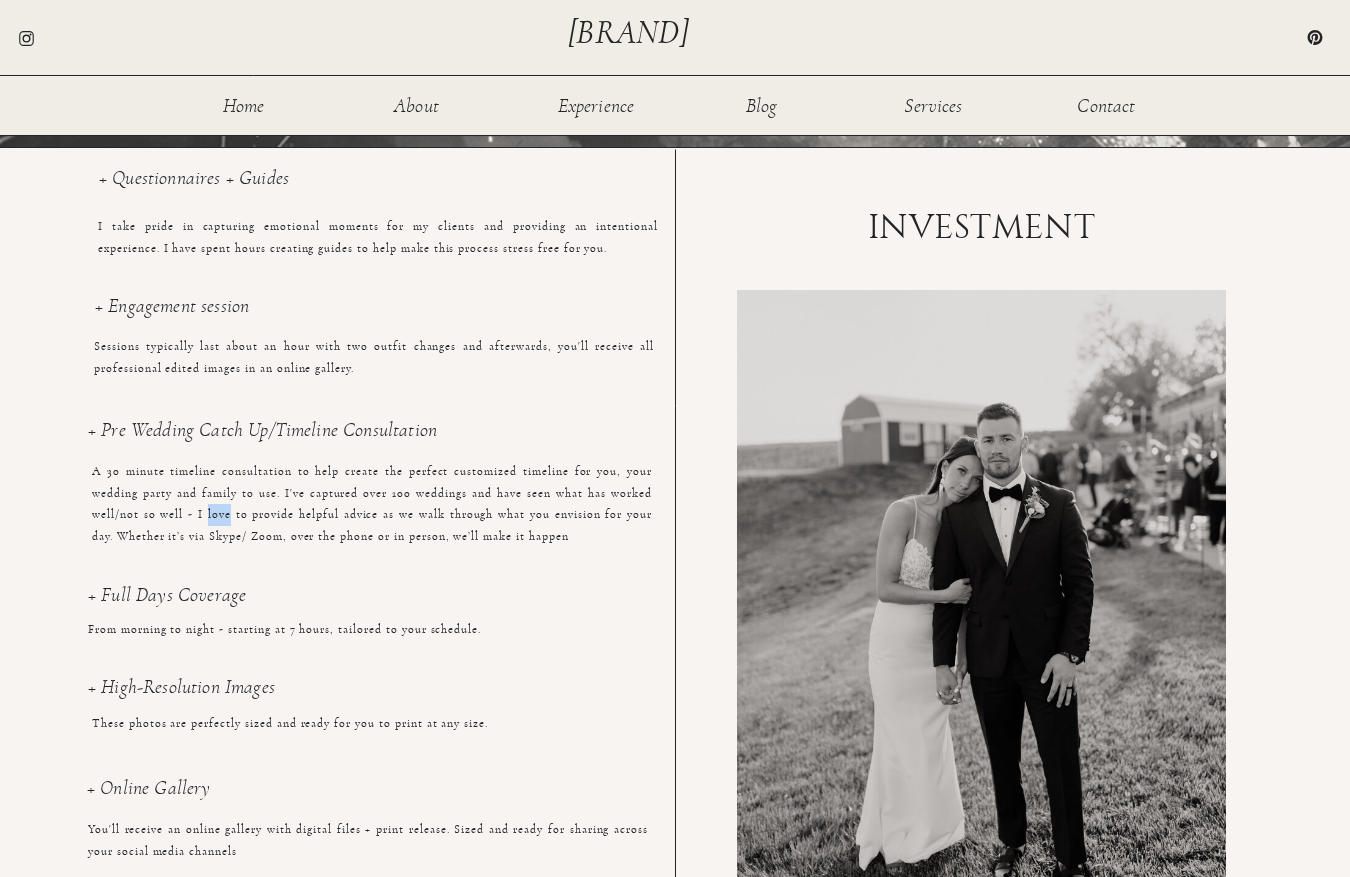 click on "A 30 minute timeline consultation to help create the perfect customized timeline for you, your wedding party and family to use. I've captured over 100 weddings and have seen what has worked well/not so well - I love to provide helpful advice as we walk through what you envision for your day.  Whether it’s via Skype/ Zoom, over the phone or in person, we’ll make it happen" at bounding box center [372, 492] 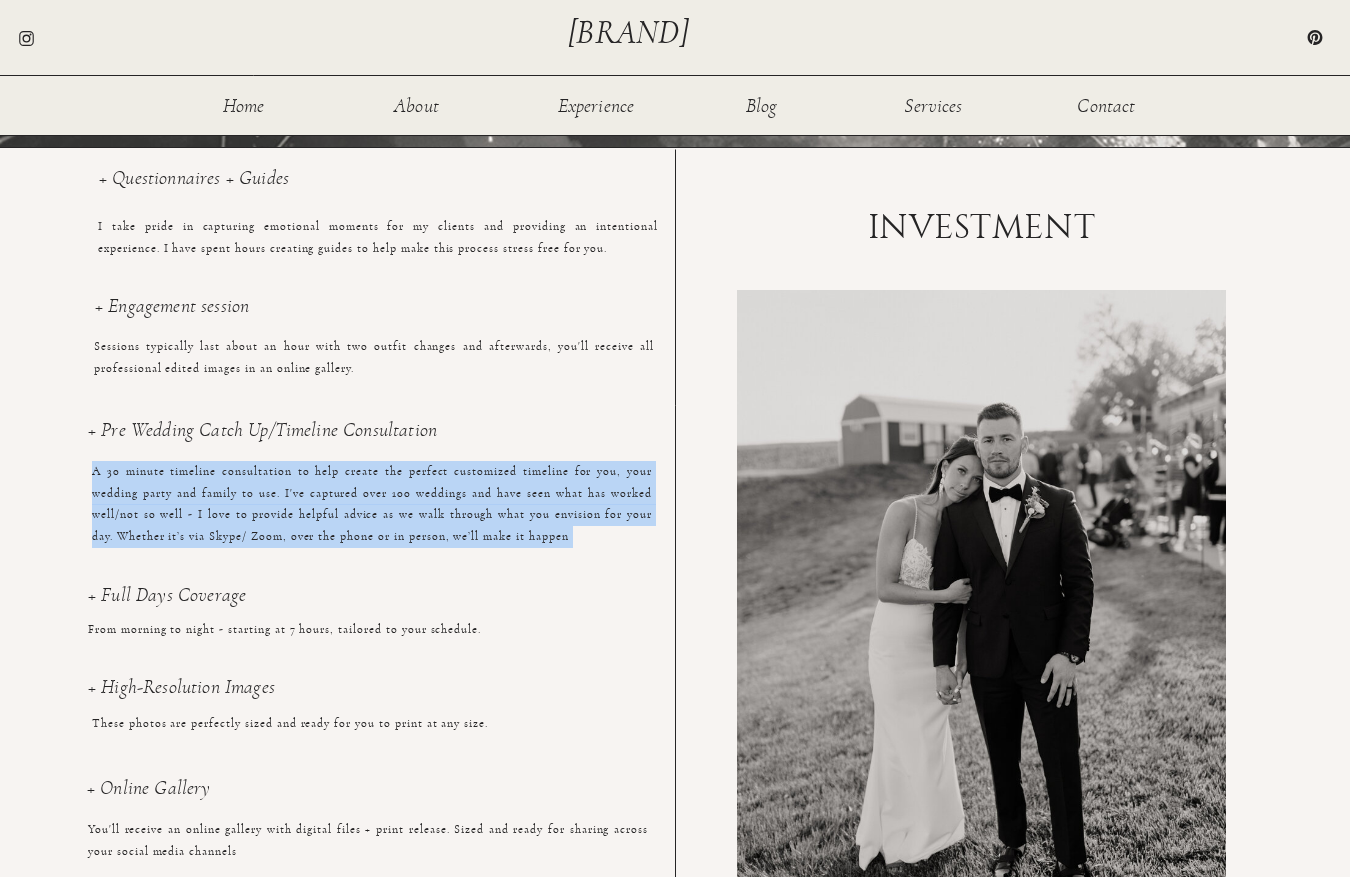 click on "A 30 minute timeline consultation to help create the perfect customized timeline for you, your wedding party and family to use. I've captured over 100 weddings and have seen what has worked well/not so well - I love to provide helpful advice as we walk through what you envision for your day.  Whether it’s via Skype/ Zoom, over the phone or in person, we’ll make it happen" at bounding box center [372, 492] 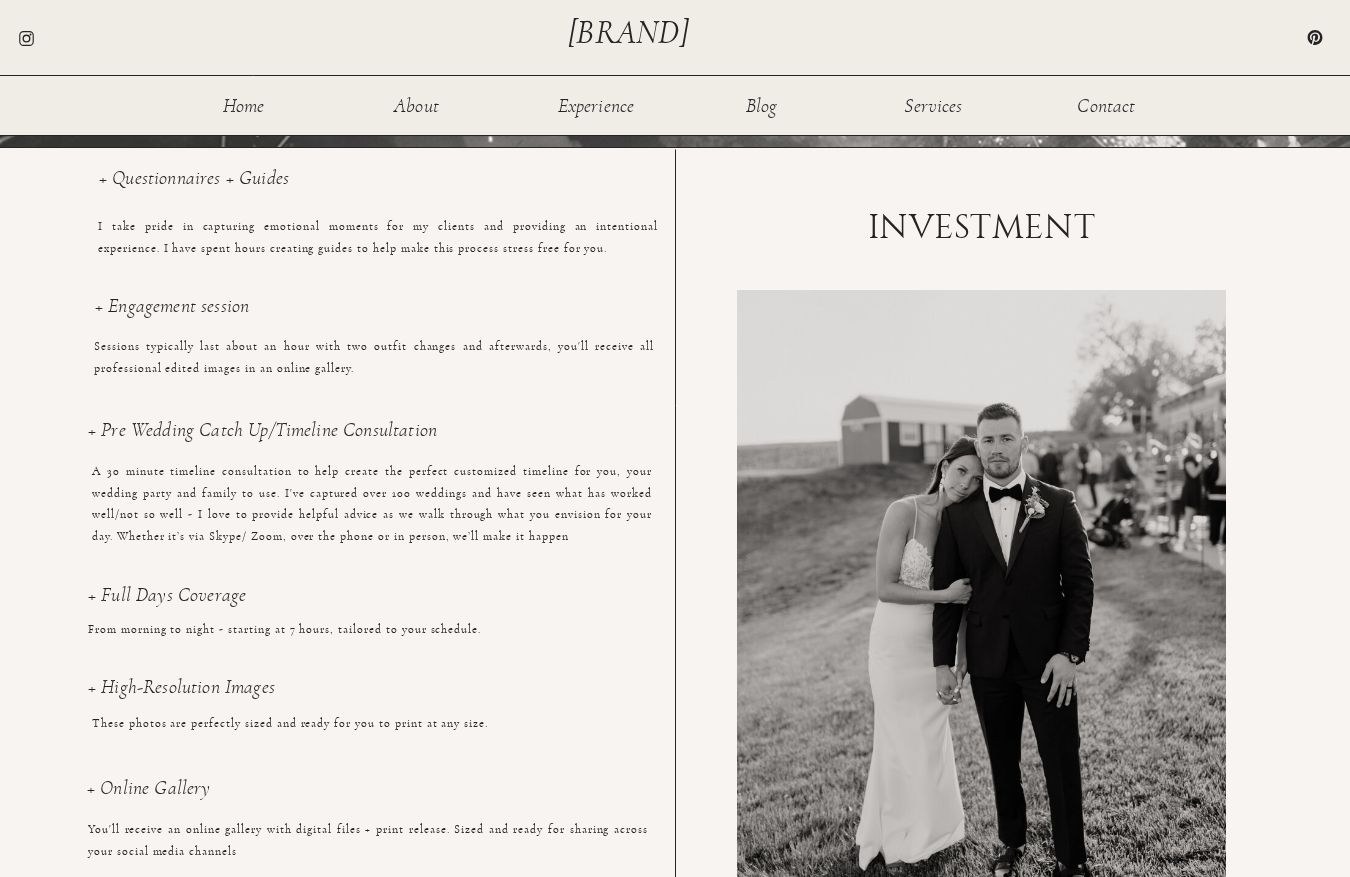 click on "A 30 minute timeline consultation to help create the perfect customized timeline for you, your wedding party and family to use. I've captured over 100 weddings and have seen what has worked well/not so well - I love to provide helpful advice as we walk through what you envision for your day.  Whether it’s via Skype/ Zoom, over the phone or in person, we’ll make it happen" at bounding box center [372, 492] 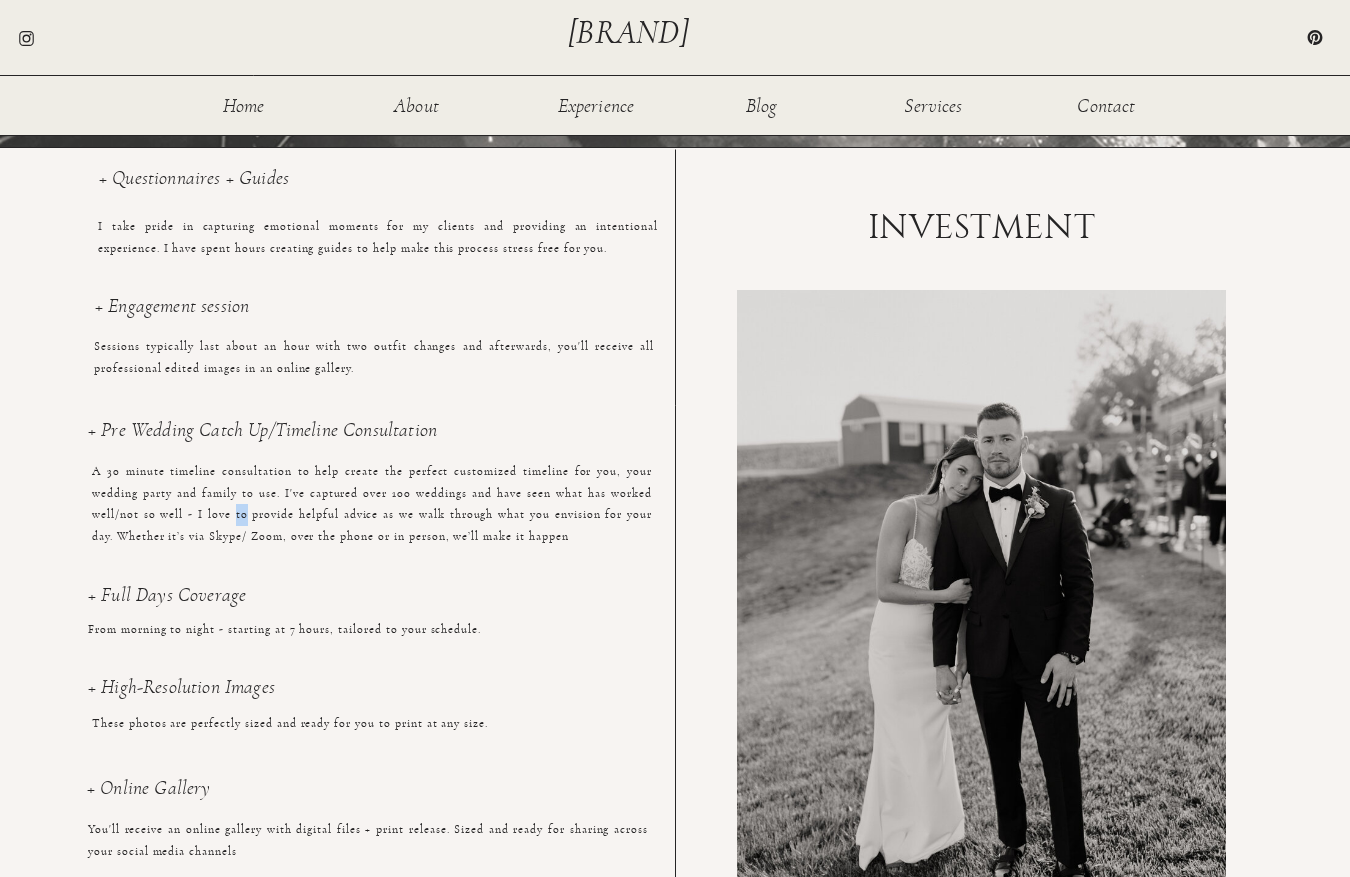 click on "A 30 minute timeline consultation to help create the perfect customized timeline for you, your wedding party and family to use. I've captured over 100 weddings and have seen what has worked well/not so well - I love to provide helpful advice as we walk through what you envision for your day.  Whether it’s via Skype/ Zoom, over the phone or in person, we’ll make it happen" at bounding box center [372, 492] 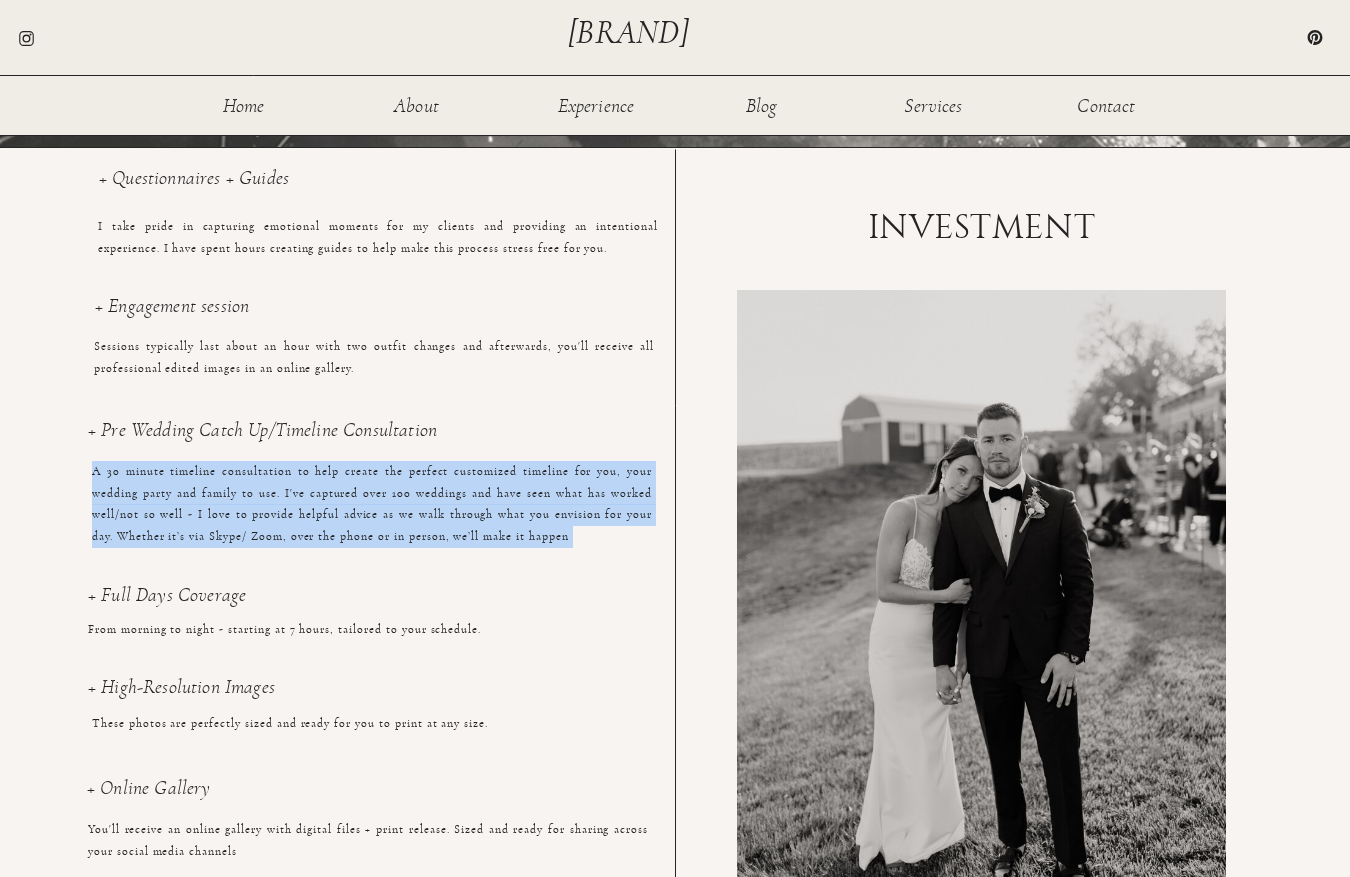 click on "A 30 minute timeline consultation to help create the perfect customized timeline for you, your wedding party and family to use. I've captured over 100 weddings and have seen what has worked well/not so well - I love to provide helpful advice as we walk through what you envision for your day.  Whether it’s via Skype/ Zoom, over the phone or in person, we’ll make it happen" at bounding box center (372, 492) 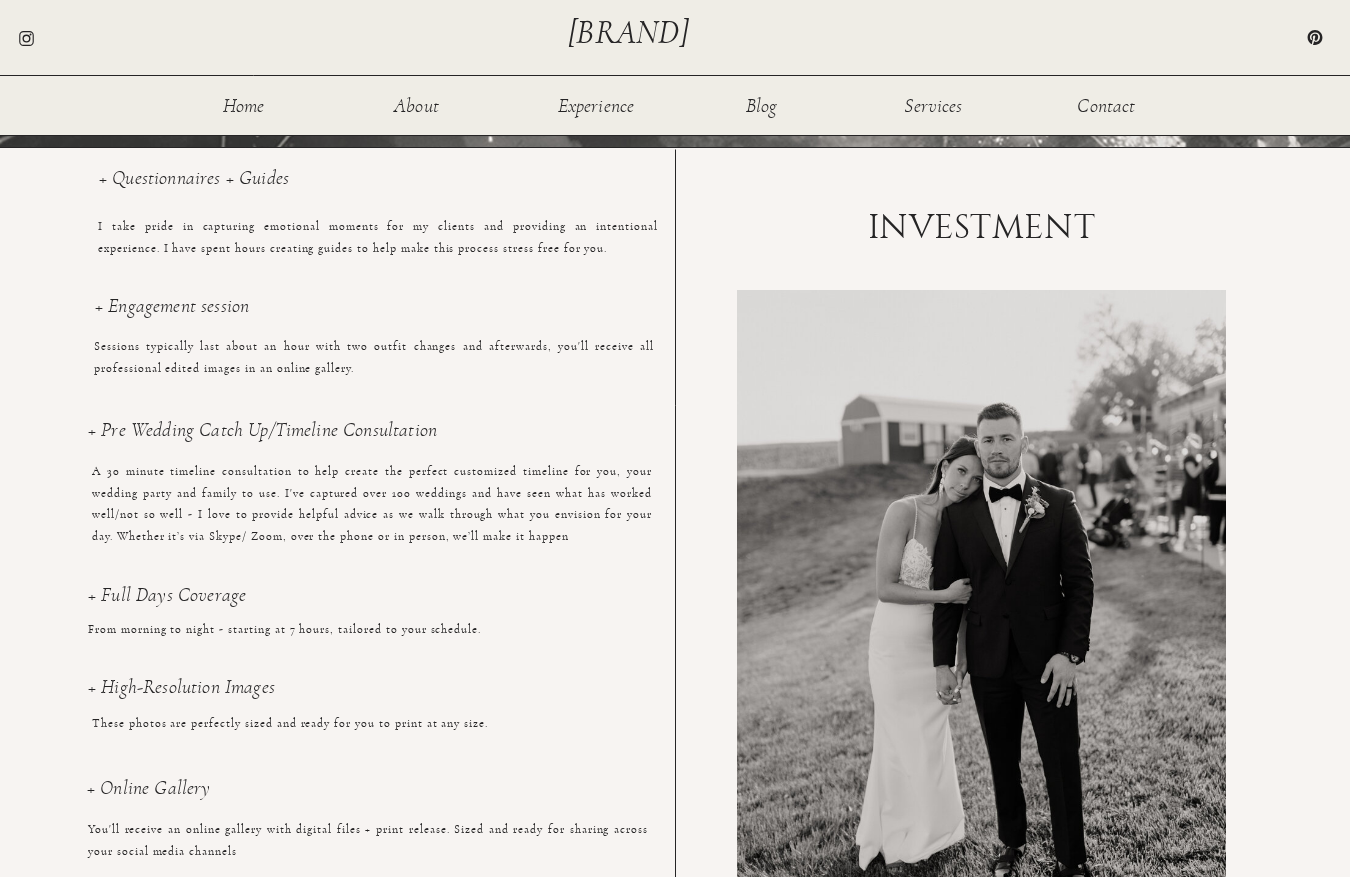 click on "A 30 minute timeline consultation to help create the perfect customized timeline for you, your wedding party and family to use. I've captured over 100 weddings and have seen what has worked well/not so well - I love to provide helpful advice as we walk through what you envision for your day.  Whether it’s via Skype/ Zoom, over the phone or in person, we’ll make it happen" at bounding box center [372, 492] 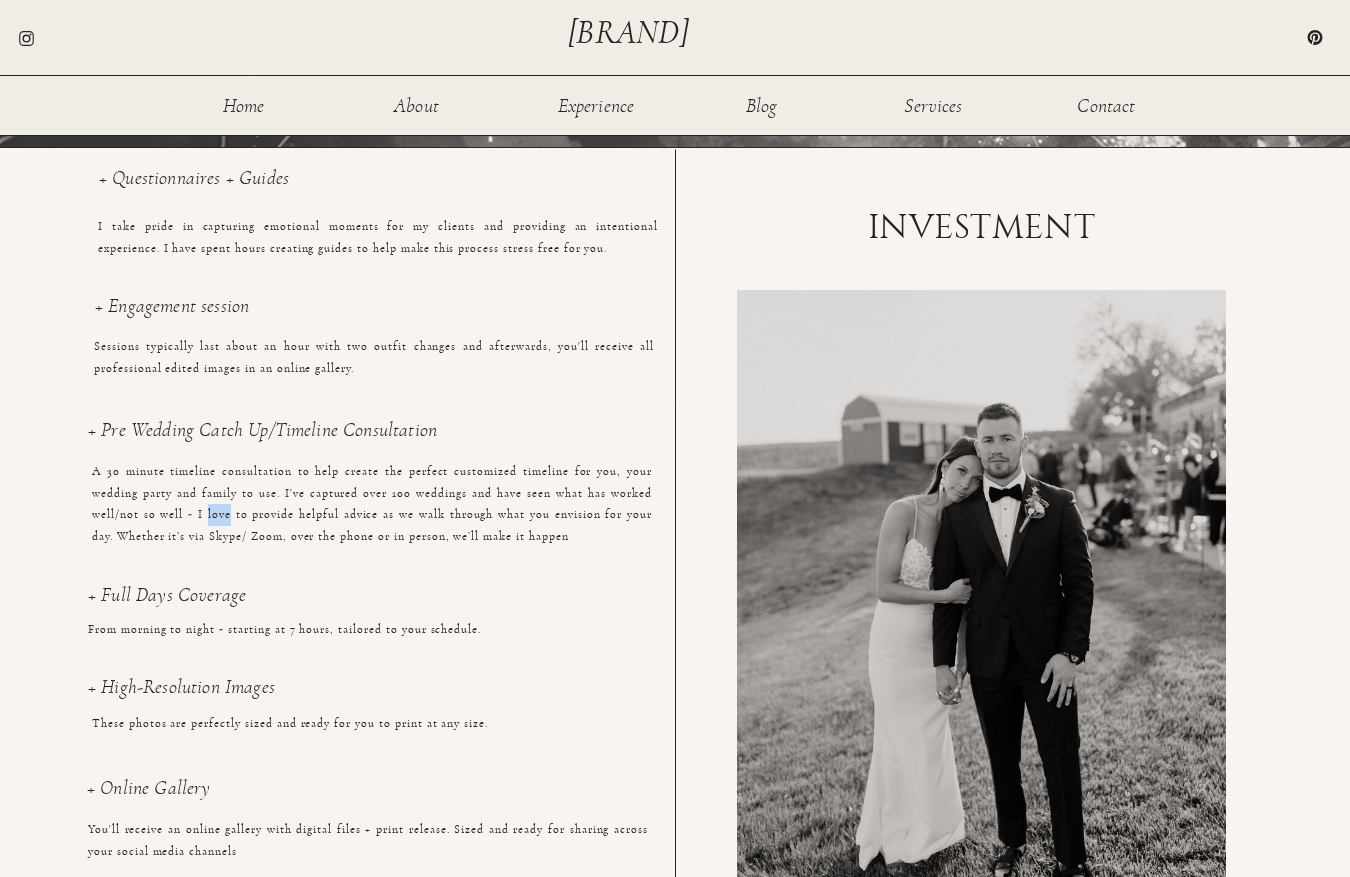 click on "A 30 minute timeline consultation to help create the perfect customized timeline for you, your wedding party and family to use. I've captured over 100 weddings and have seen what has worked well/not so well - I love to provide helpful advice as we walk through what you envision for your day.  Whether it’s via Skype/ Zoom, over the phone or in person, we’ll make it happen" at bounding box center [372, 492] 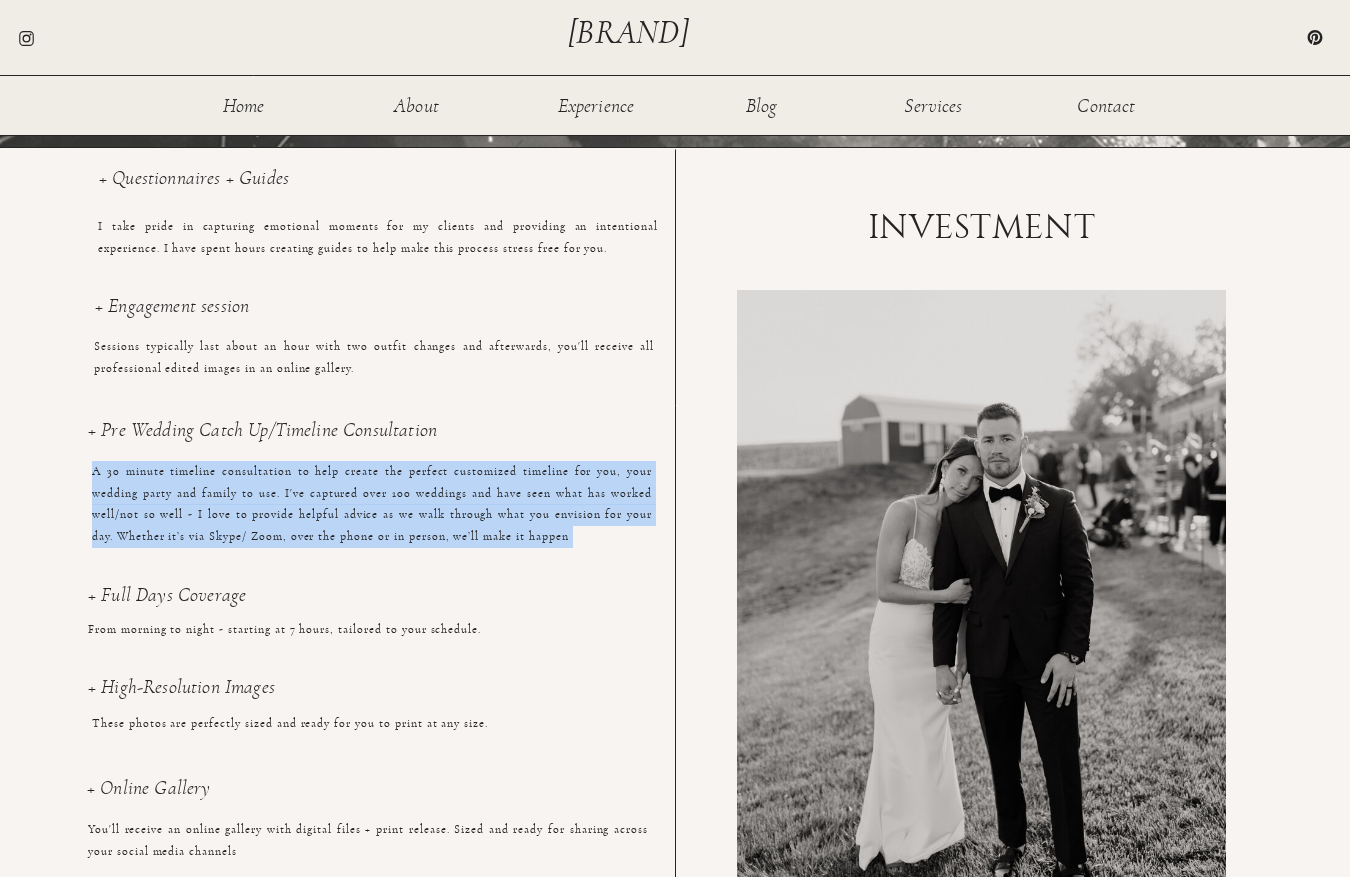 click on "A 30 minute timeline consultation to help create the perfect customized timeline for you, your wedding party and family to use. I've captured over 100 weddings and have seen what has worked well/not so well - I love to provide helpful advice as we walk through what you envision for your day.  Whether it’s via Skype/ Zoom, over the phone or in person, we’ll make it happen" at bounding box center (372, 492) 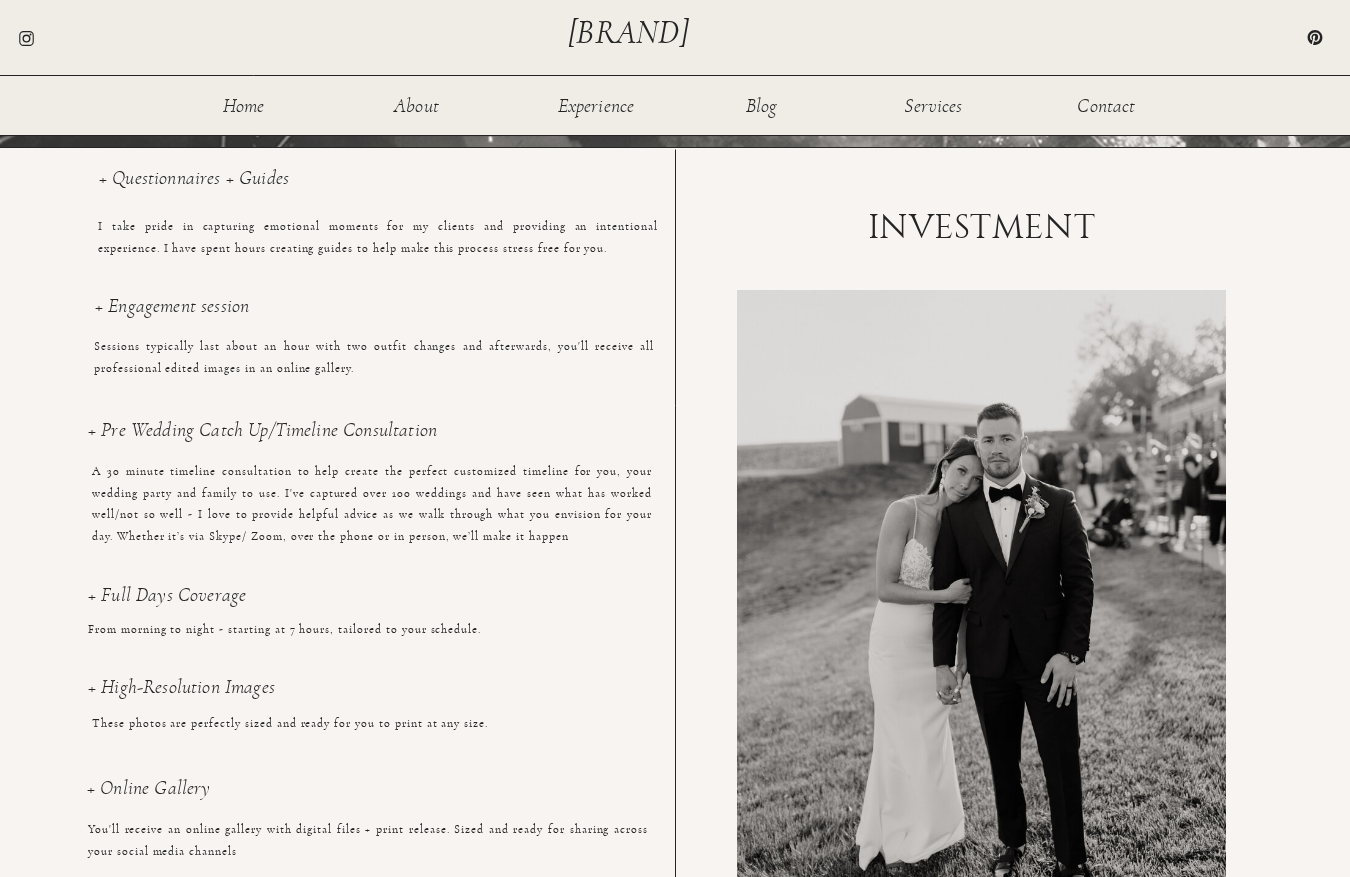 click on "A 30 minute timeline consultation to help create the perfect customized timeline for you, your wedding party and family to use. I've captured over 100 weddings and have seen what has worked well/not so well - I love to provide helpful advice as we walk through what you envision for your day.  Whether it’s via Skype/ Zoom, over the phone or in person, we’ll make it happen" at bounding box center (372, 492) 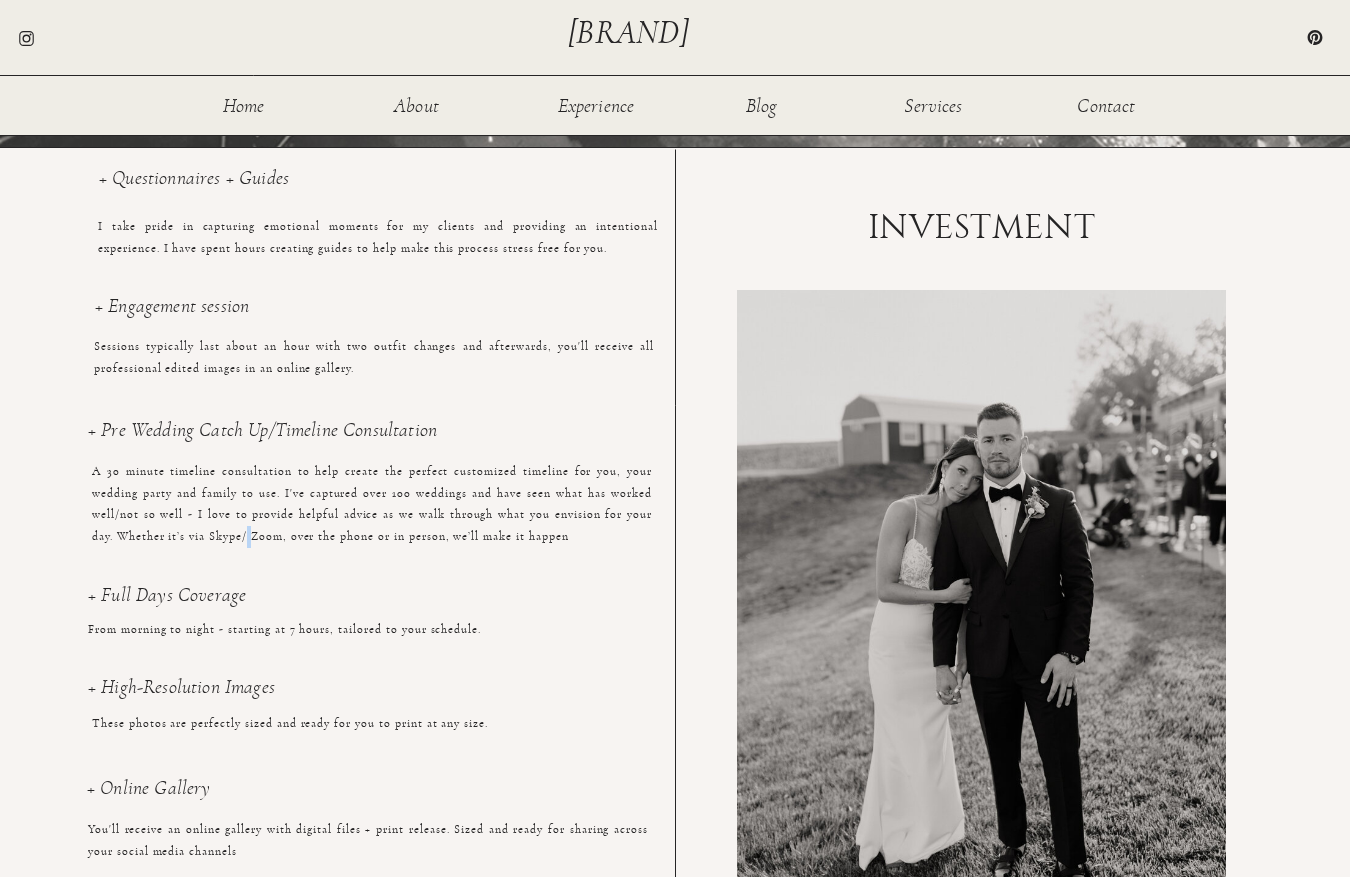 click on "A 30 minute timeline consultation to help create the perfect customized timeline for you, your wedding party and family to use. I've captured over 100 weddings and have seen what has worked well/not so well - I love to provide helpful advice as we walk through what you envision for your day.  Whether it’s via Skype/ Zoom, over the phone or in person, we’ll make it happen" at bounding box center [372, 492] 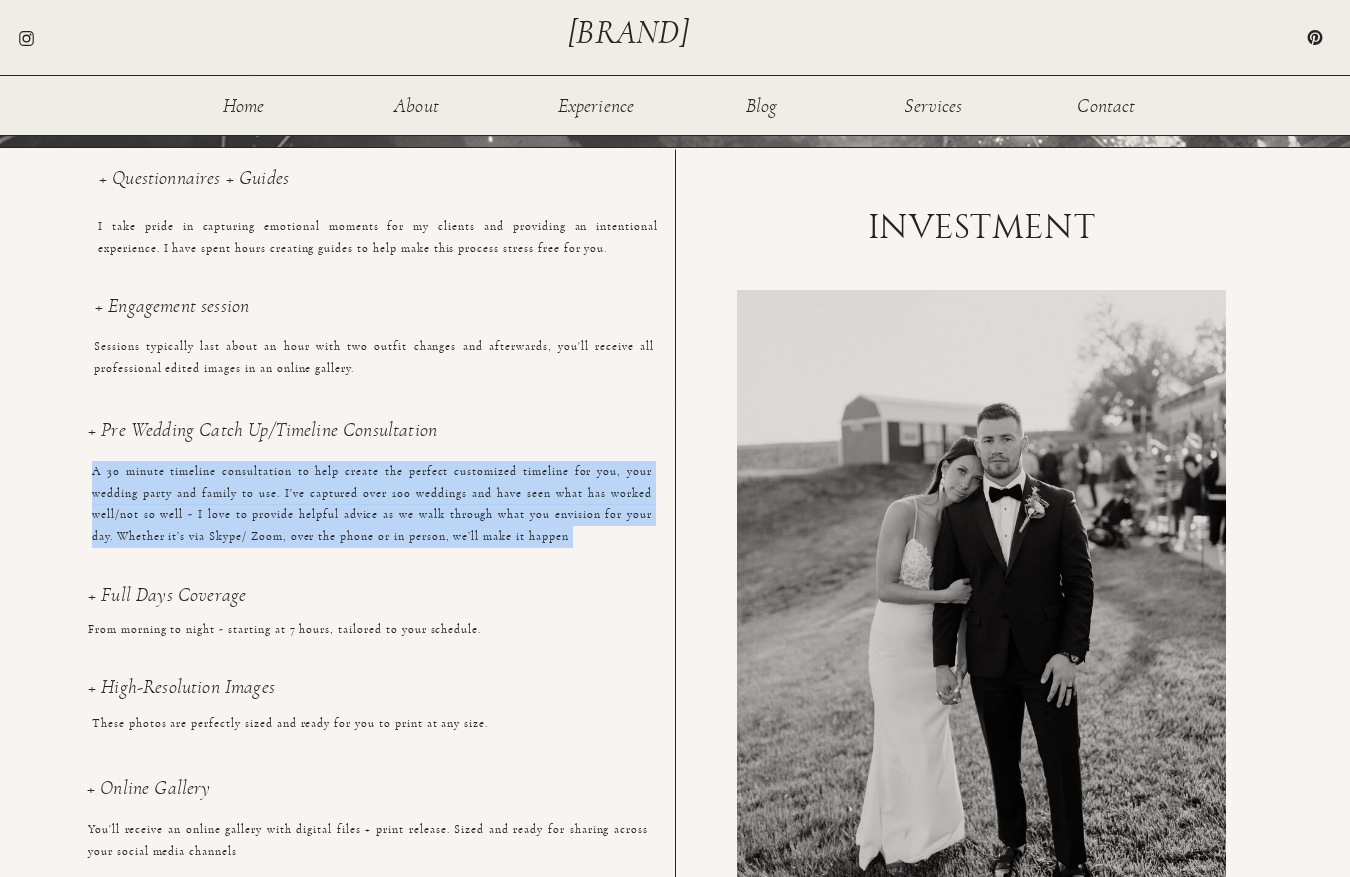 click on "A 30 minute timeline consultation to help create the perfect customized timeline for you, your wedding party and family to use. I've captured over 100 weddings and have seen what has worked well/not so well - I love to provide helpful advice as we walk through what you envision for your day.  Whether it’s via Skype/ Zoom, over the phone or in person, we’ll make it happen" at bounding box center [372, 492] 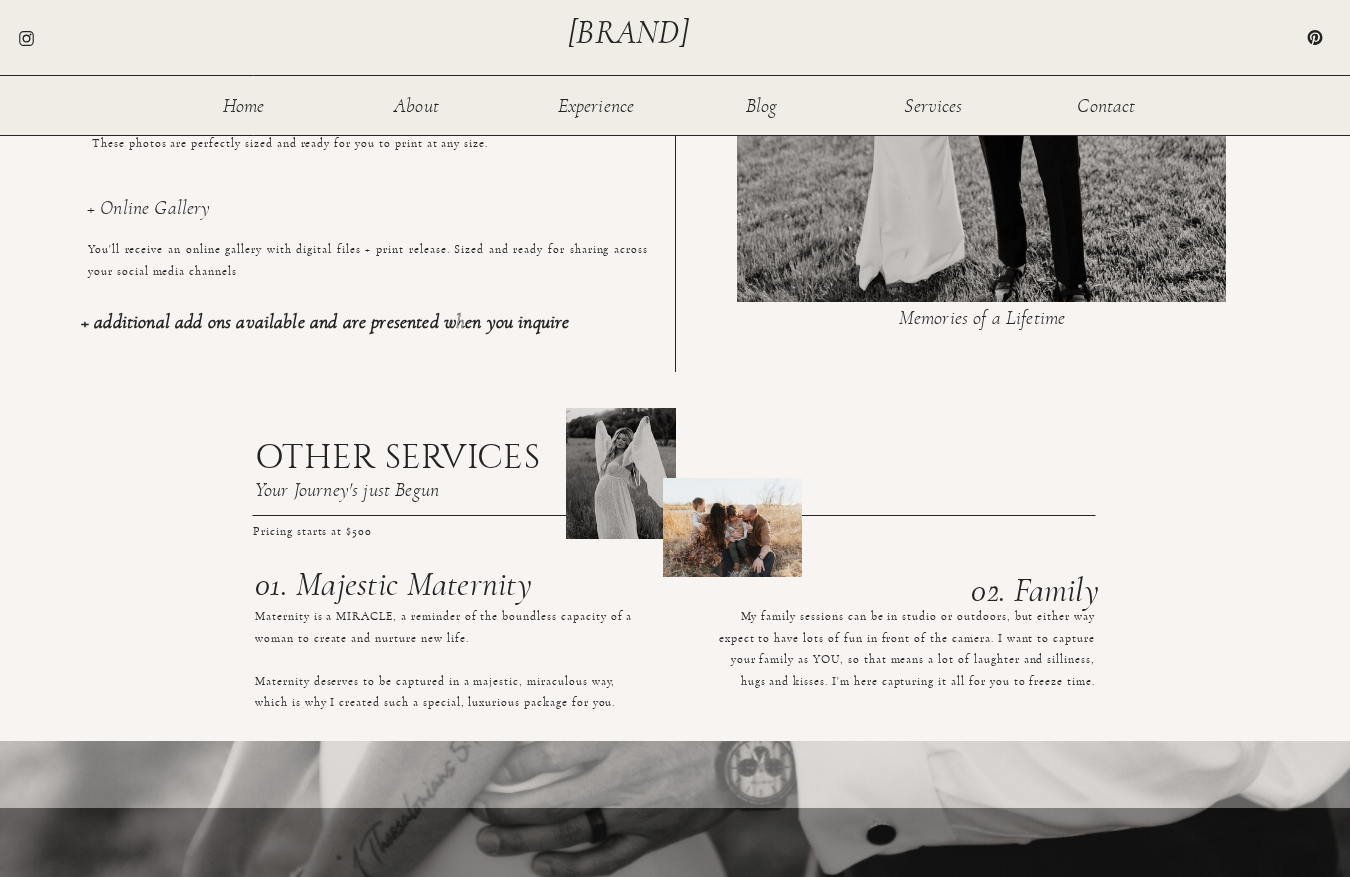 scroll, scrollTop: 2145, scrollLeft: 0, axis: vertical 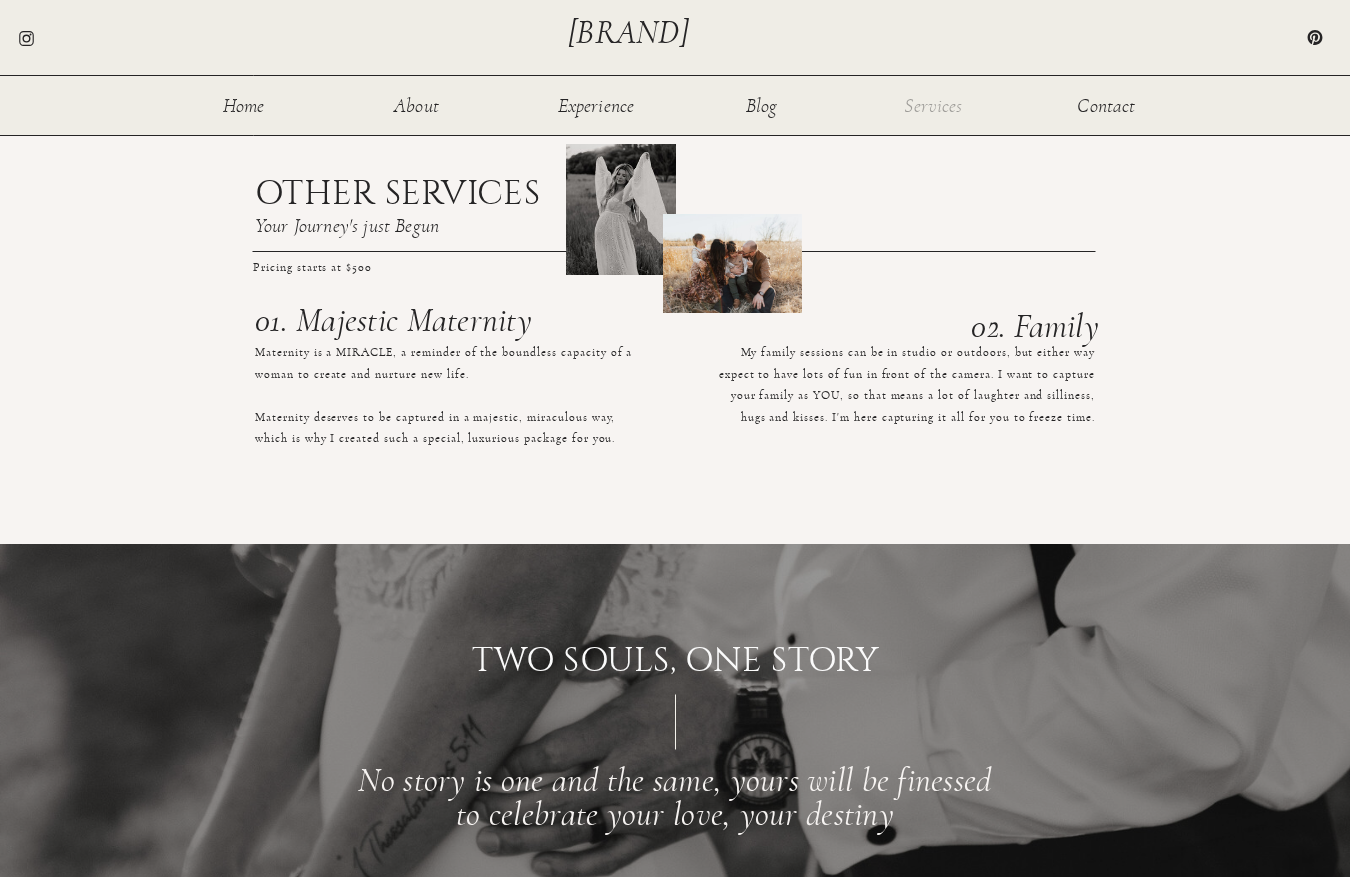 click on "Services" at bounding box center [933, 104] 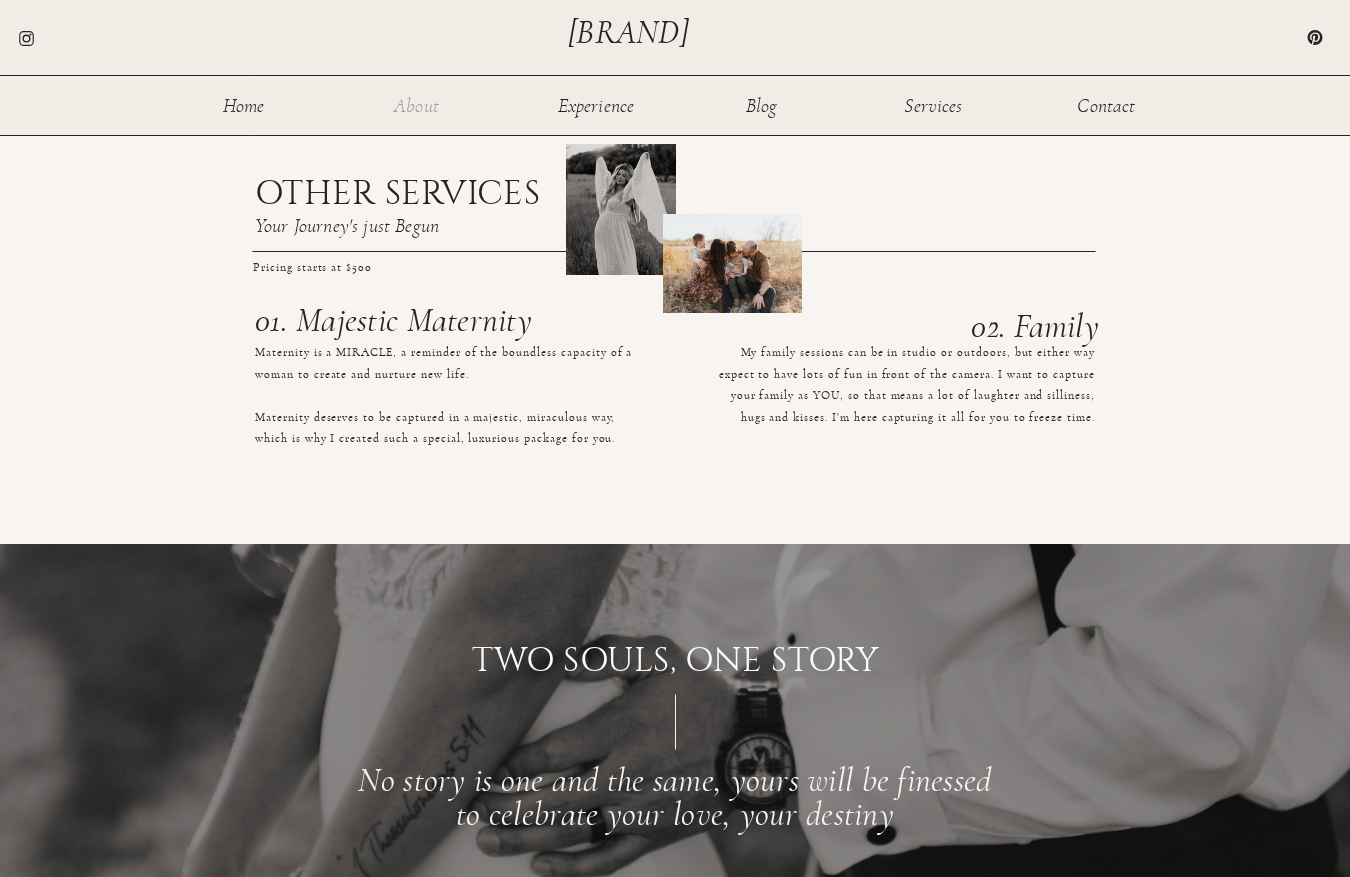 click on "About" at bounding box center (416, 104) 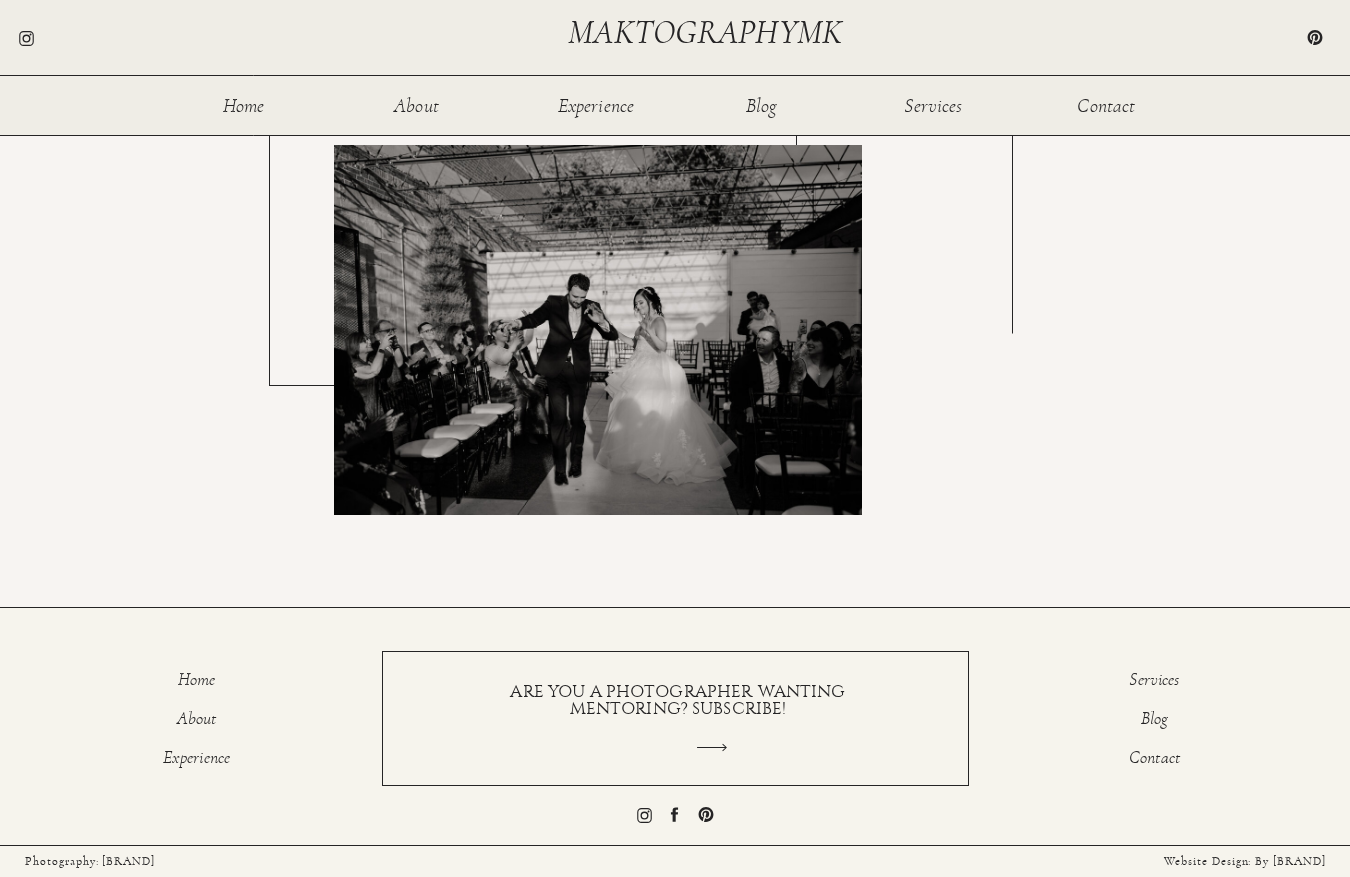 scroll, scrollTop: 3581, scrollLeft: 0, axis: vertical 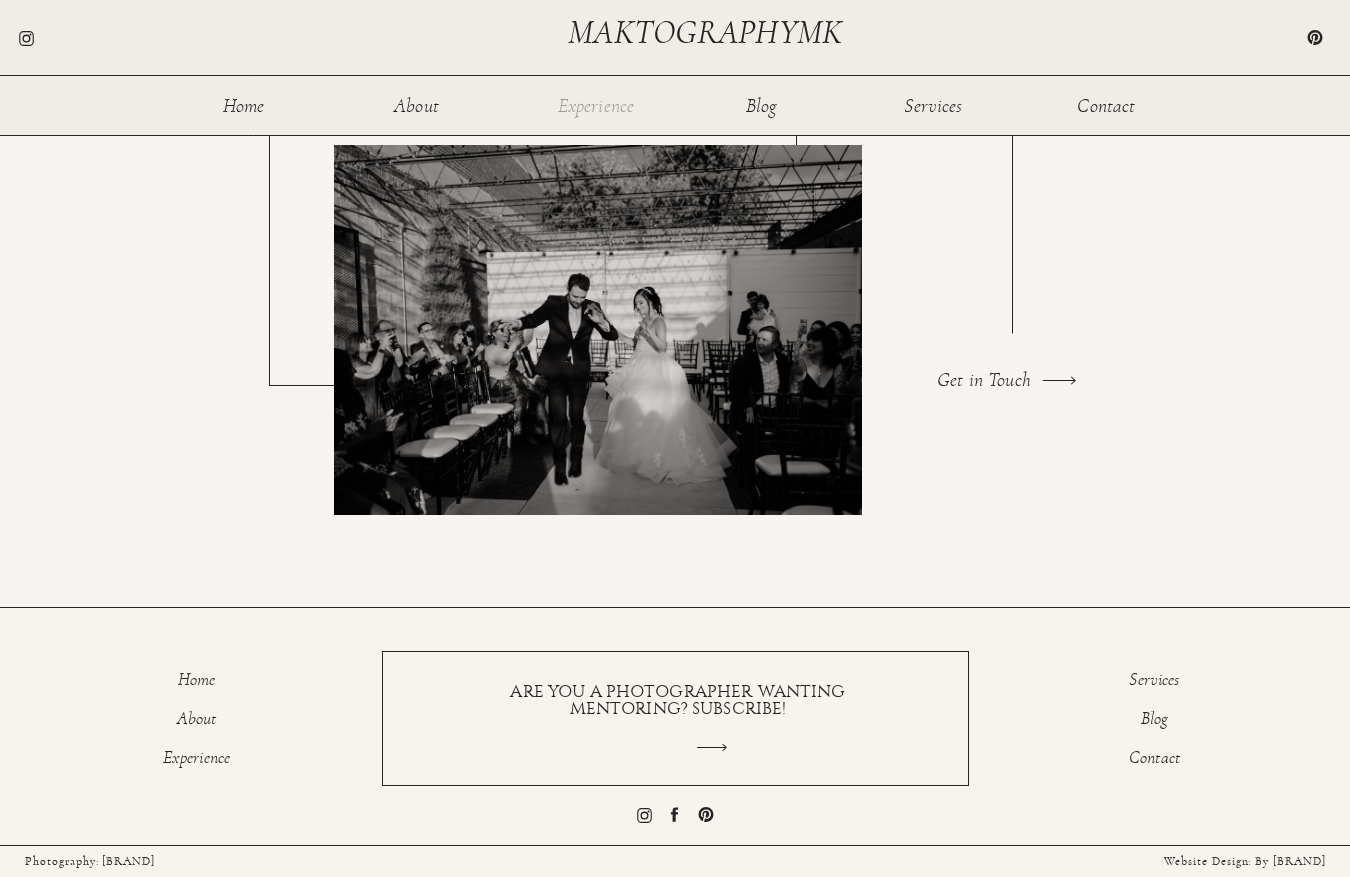 click on "Experience" at bounding box center (596, 104) 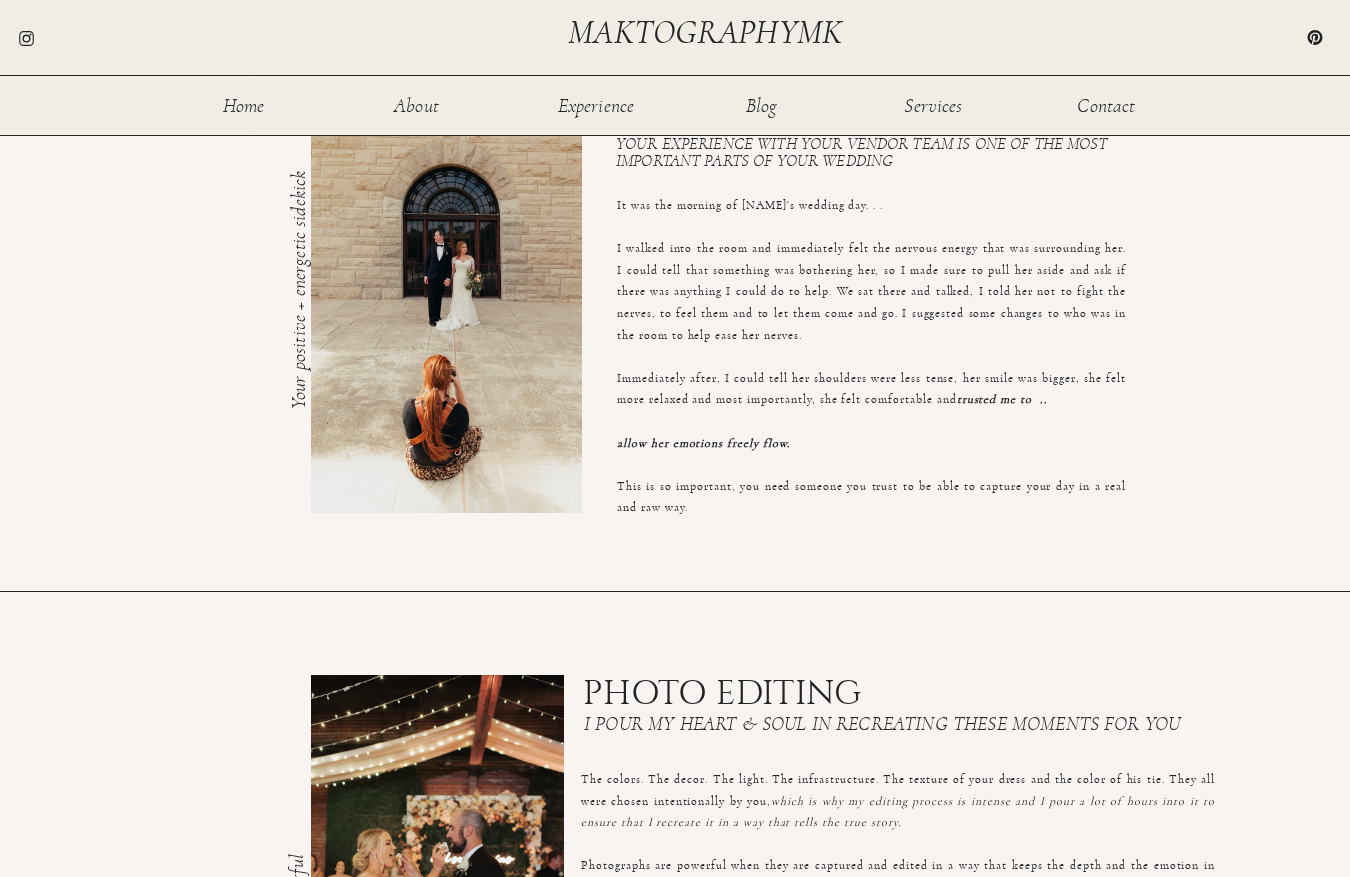 scroll, scrollTop: 34, scrollLeft: 0, axis: vertical 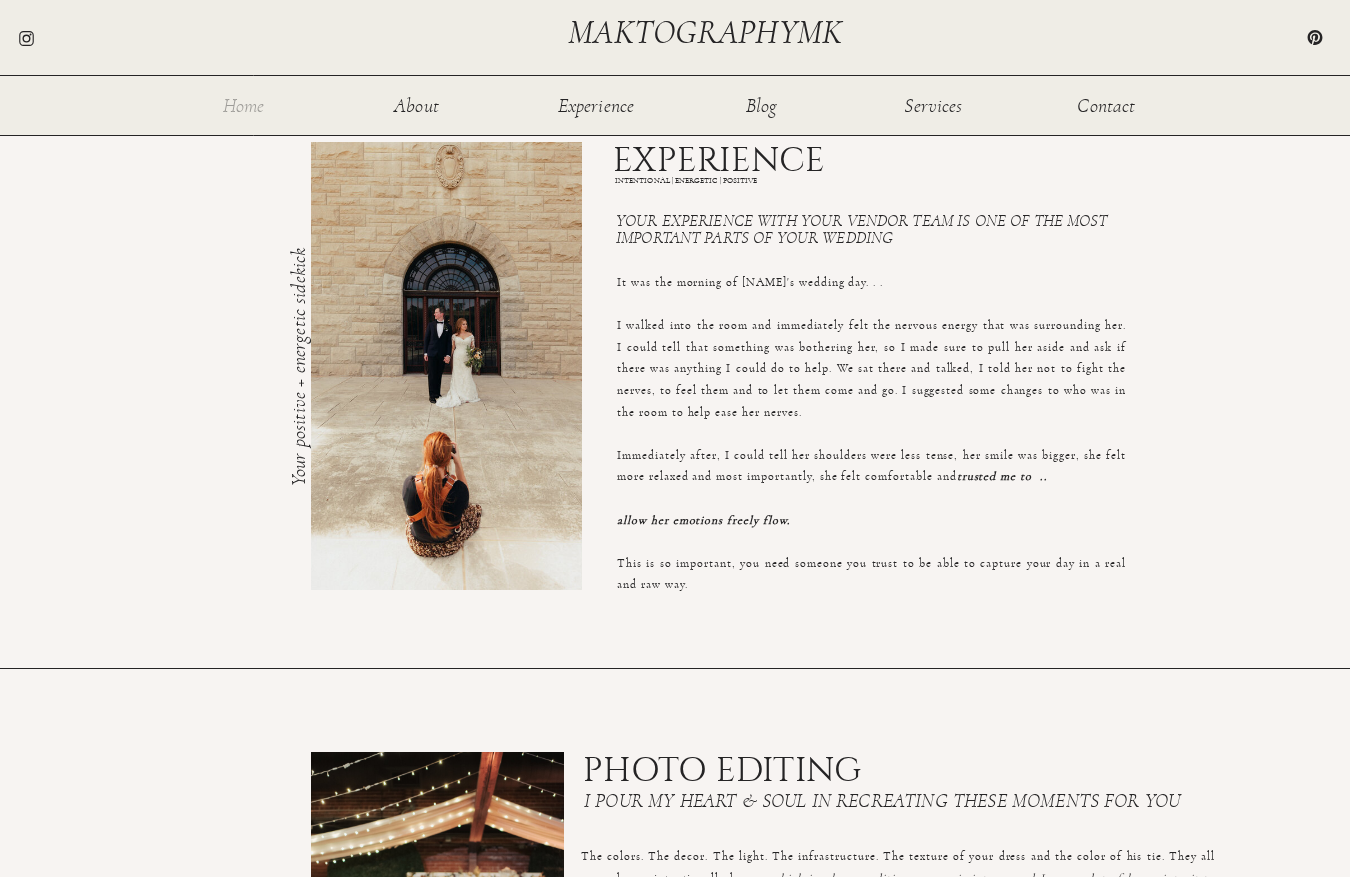 click on "Home" at bounding box center [243, 104] 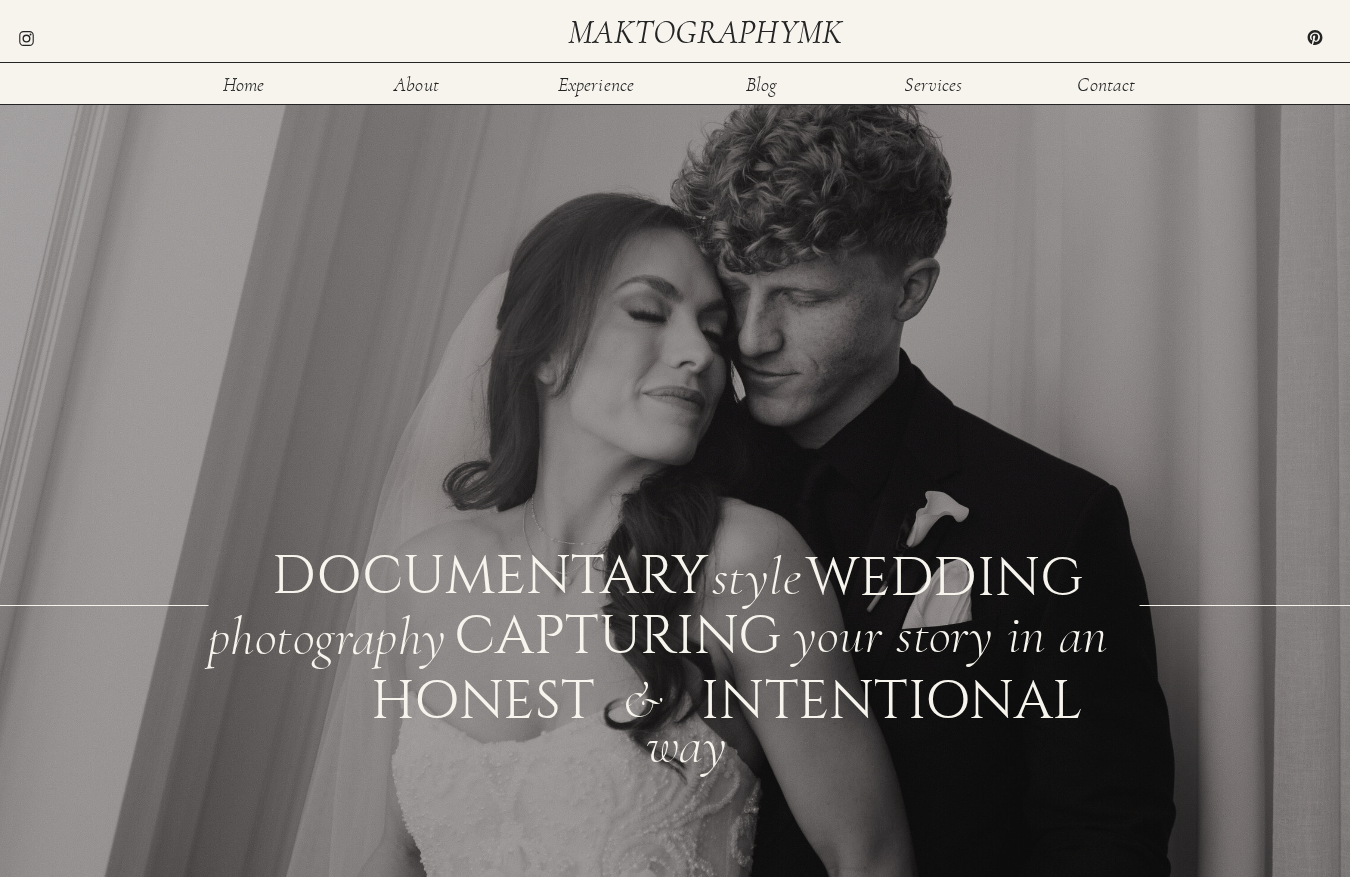 scroll, scrollTop: 0, scrollLeft: 0, axis: both 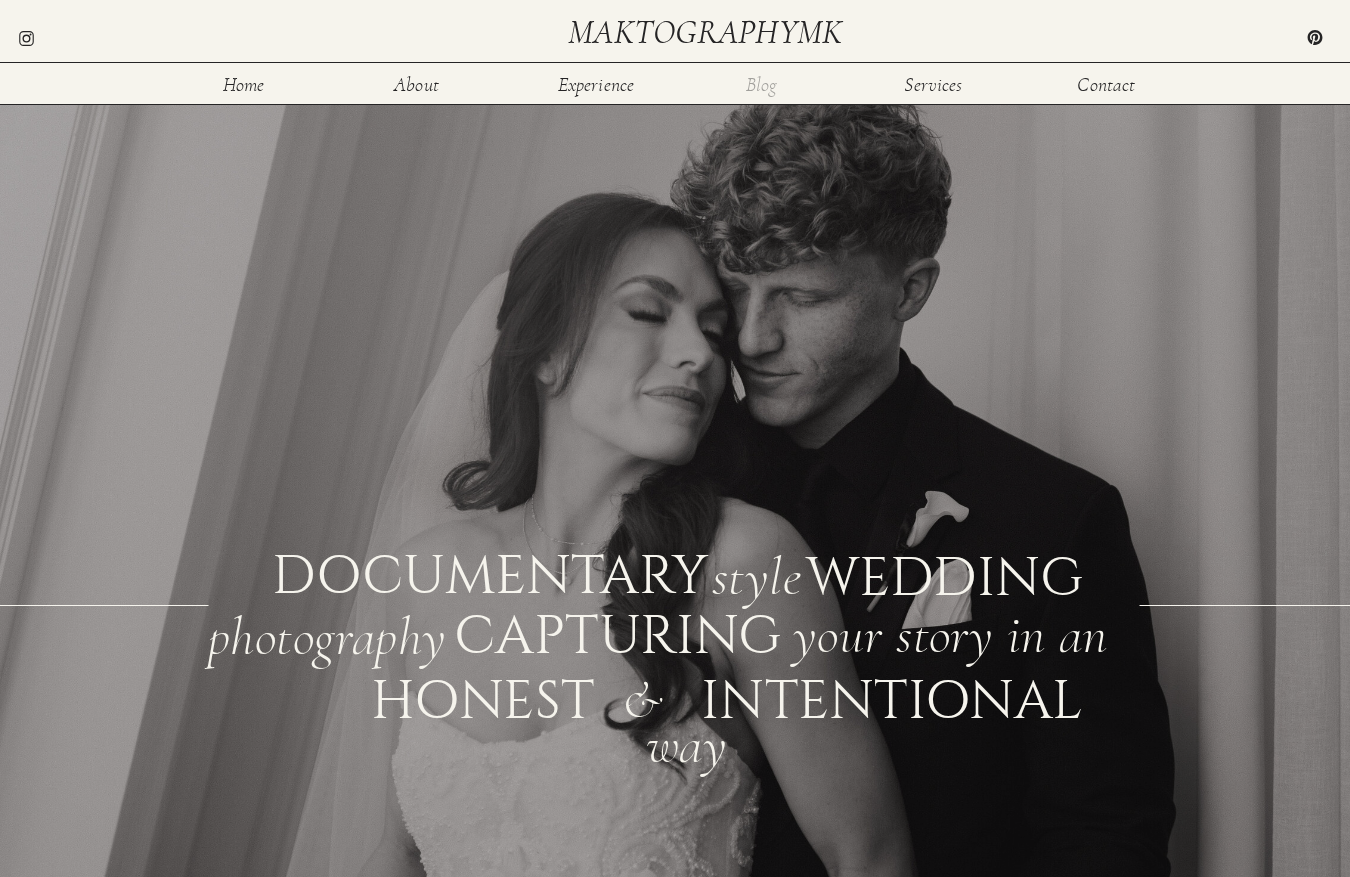 click on "Blog" at bounding box center [761, 83] 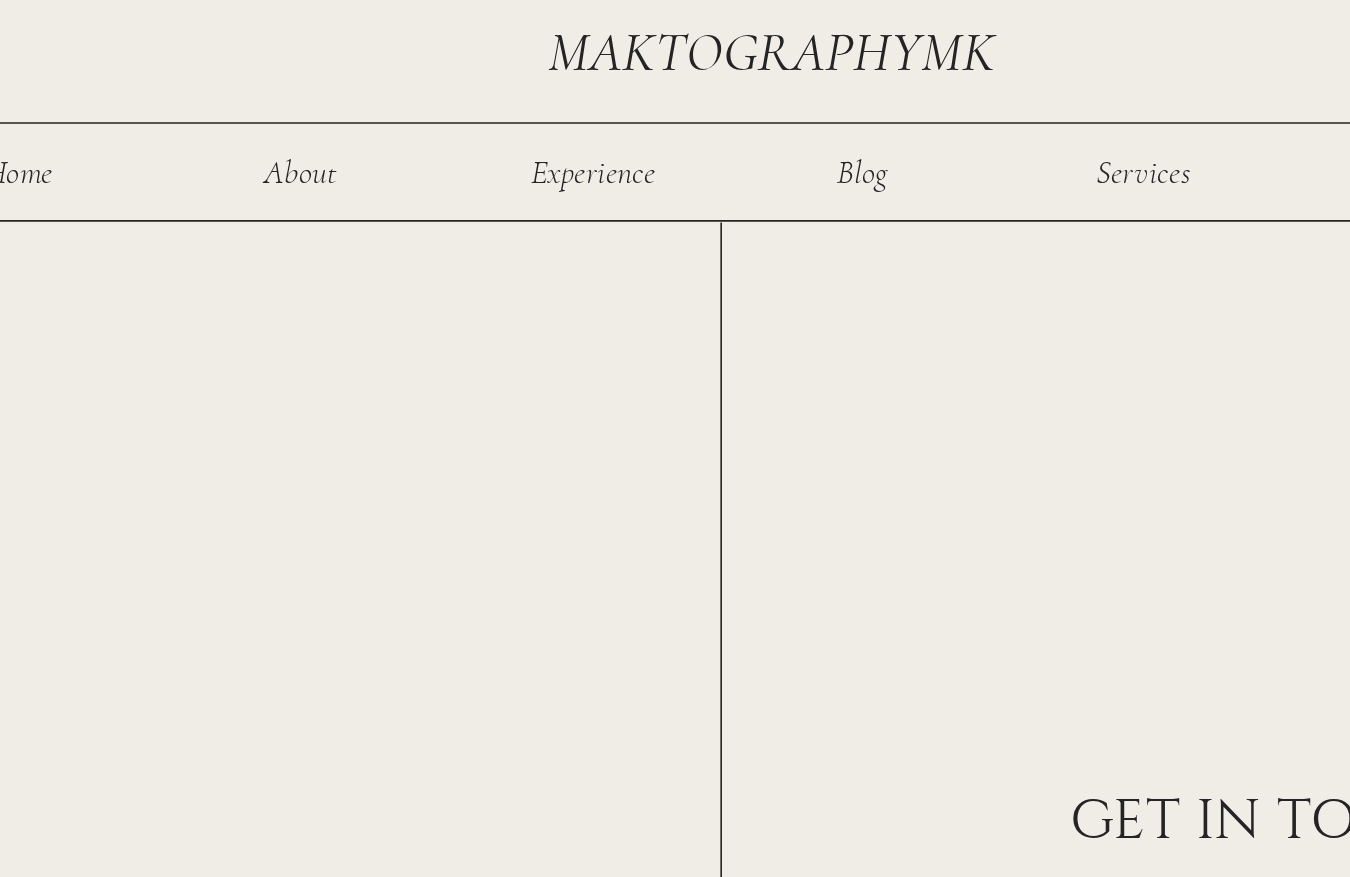 scroll, scrollTop: 0, scrollLeft: 0, axis: both 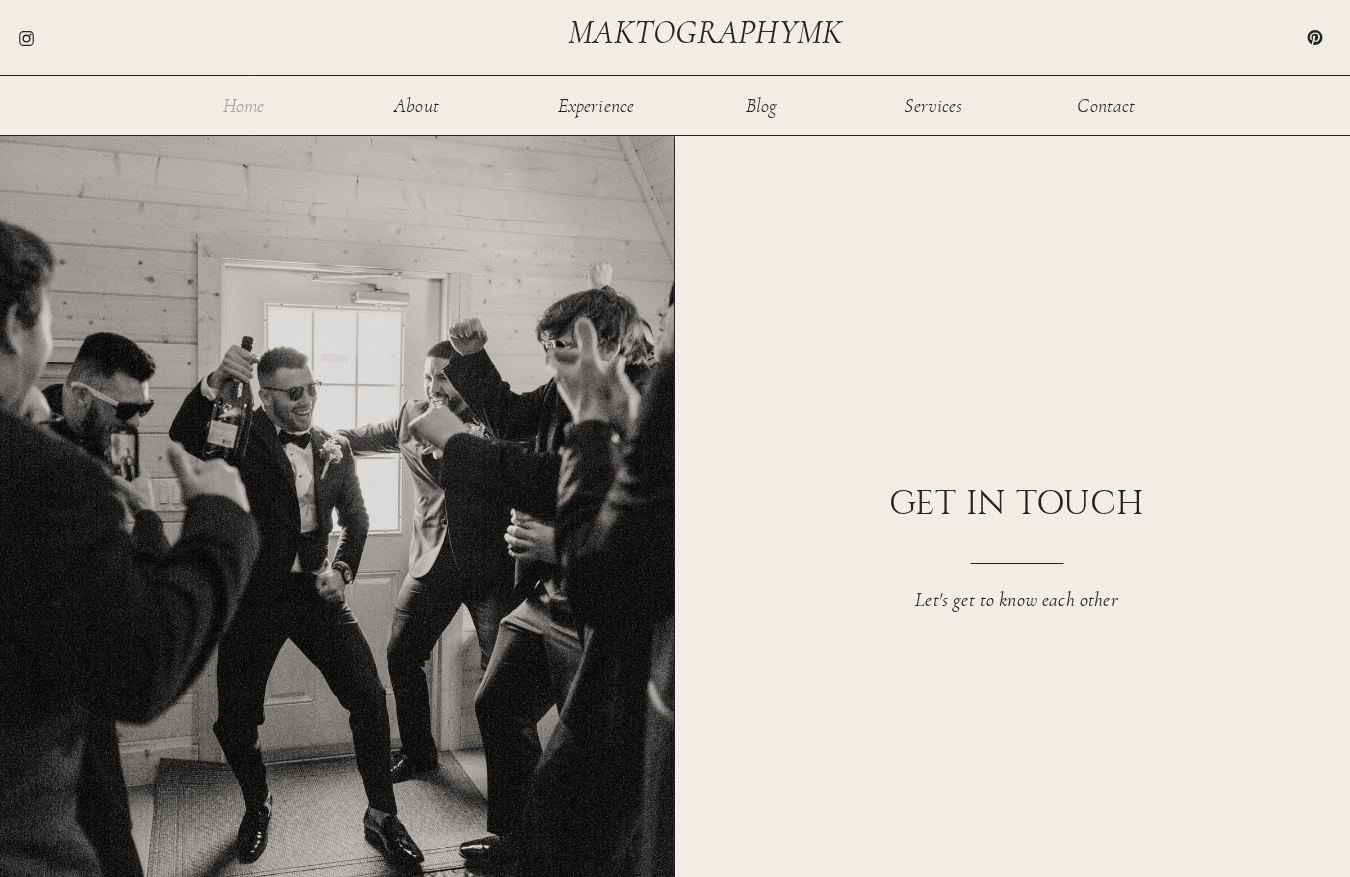 click on "Home" at bounding box center (243, 104) 